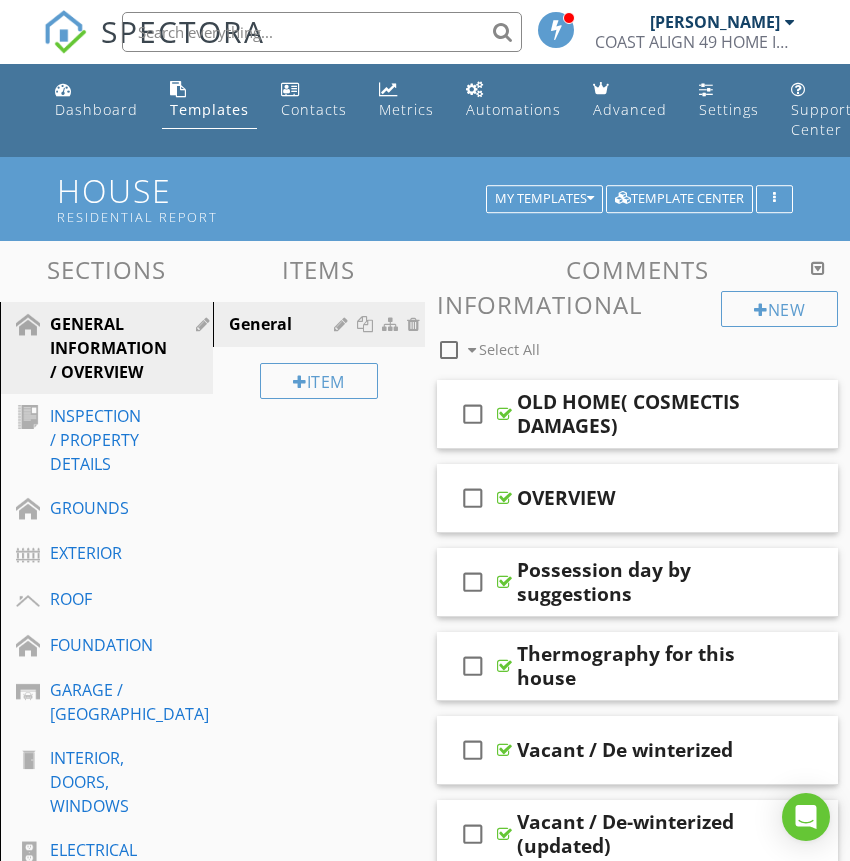 scroll, scrollTop: 0, scrollLeft: 0, axis: both 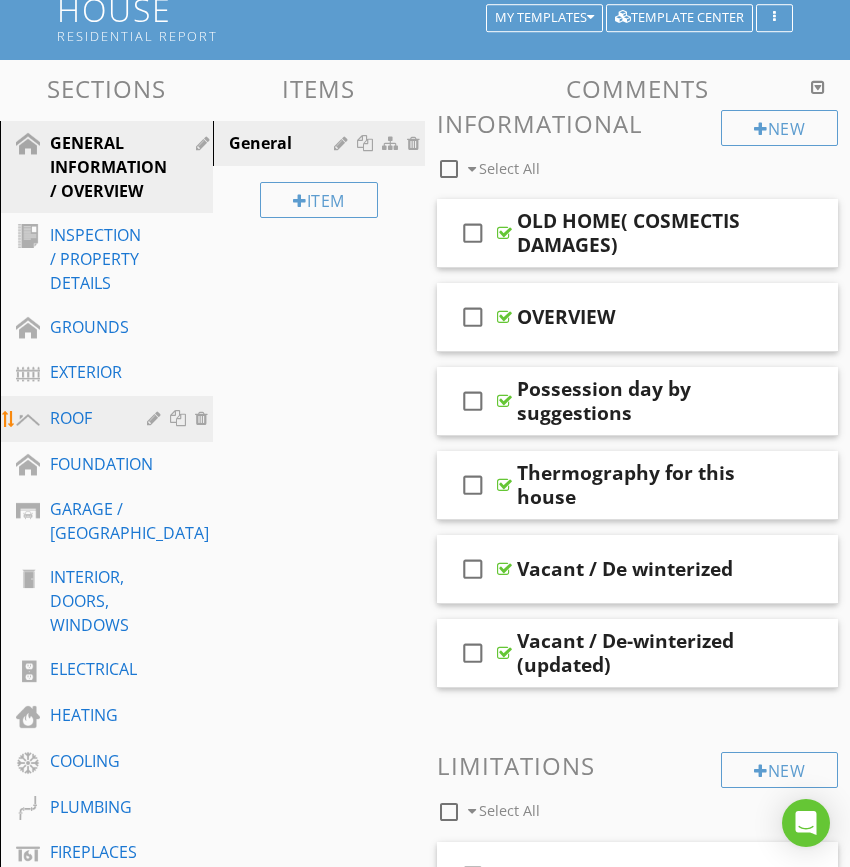 click on "ROOF" at bounding box center (84, 418) 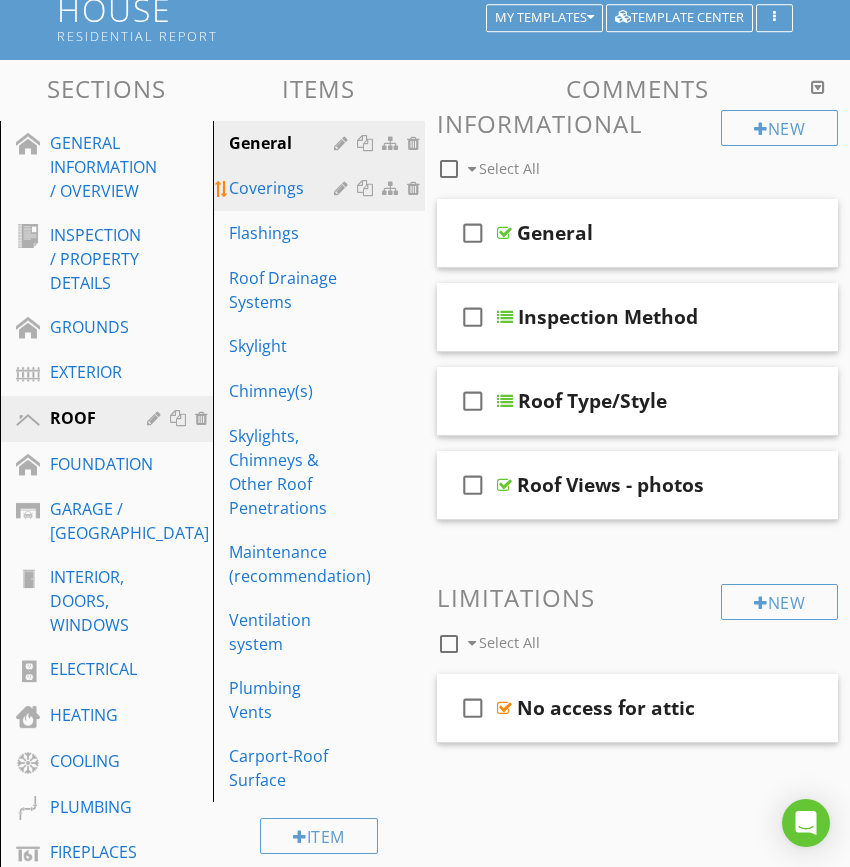 click on "Coverings" at bounding box center [285, 188] 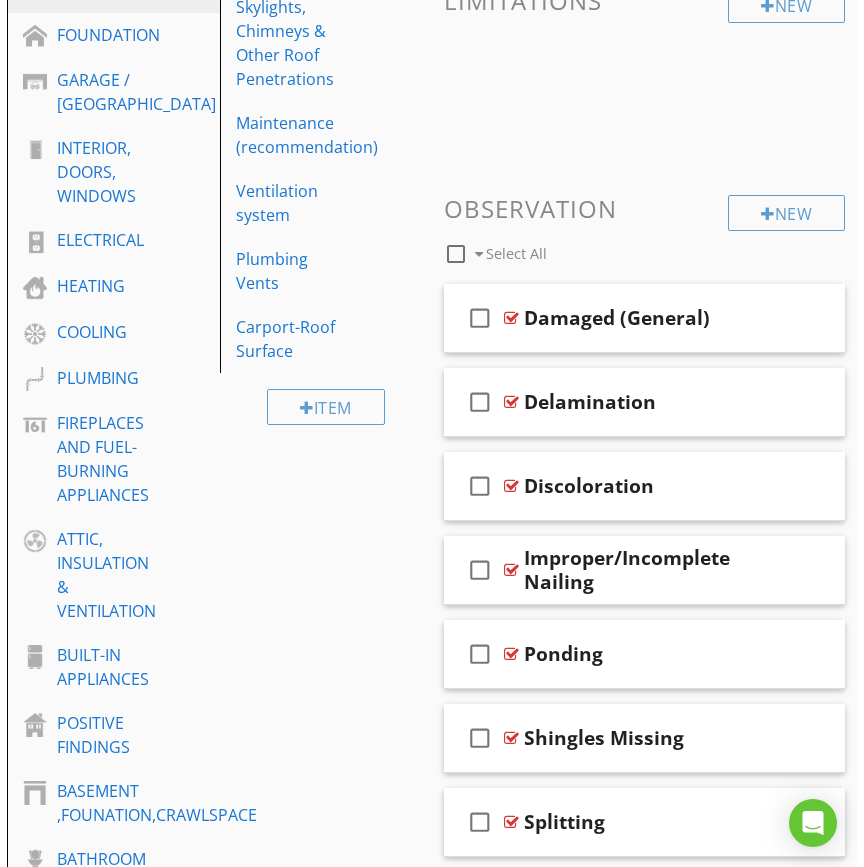scroll, scrollTop: 609, scrollLeft: 0, axis: vertical 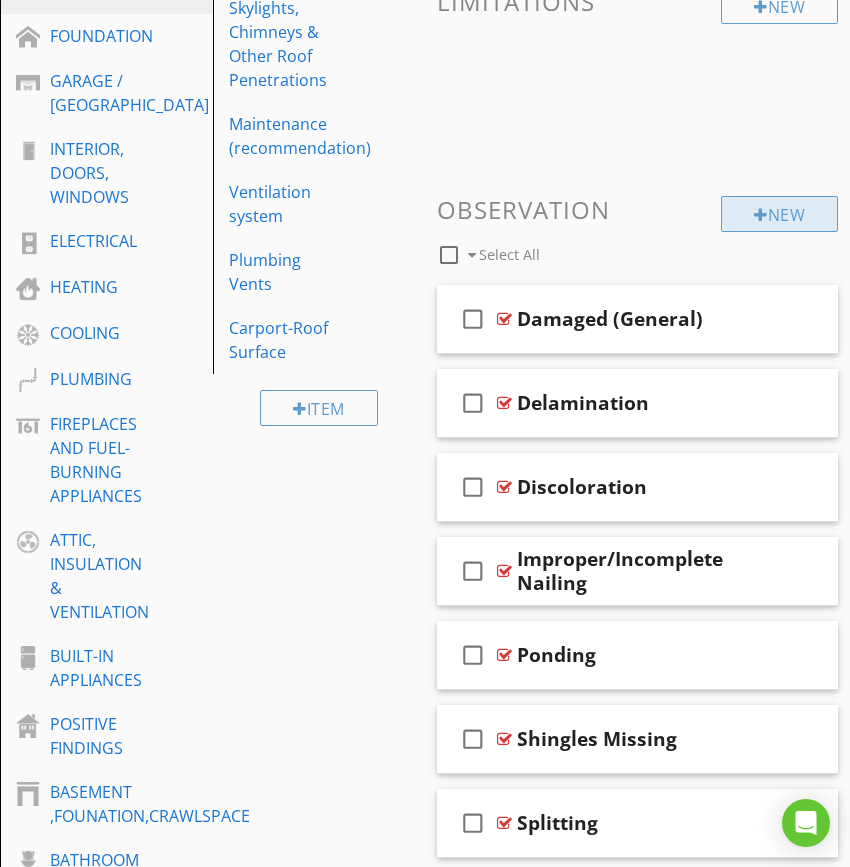 click on "New" at bounding box center (779, 214) 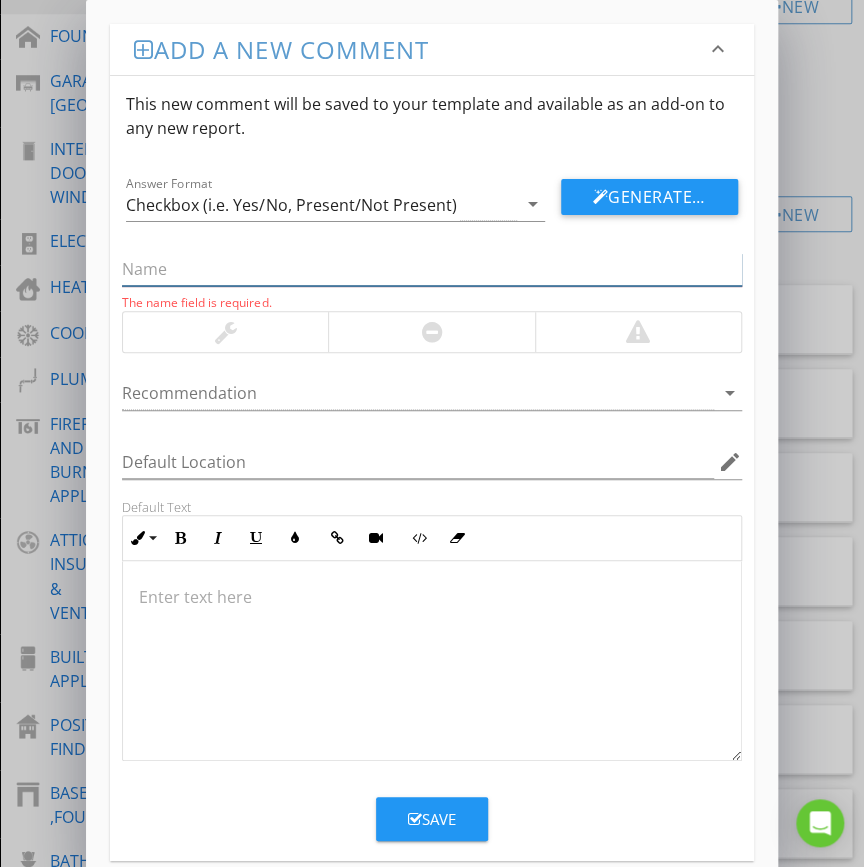 drag, startPoint x: 184, startPoint y: 269, endPoint x: 200, endPoint y: 272, distance: 16.27882 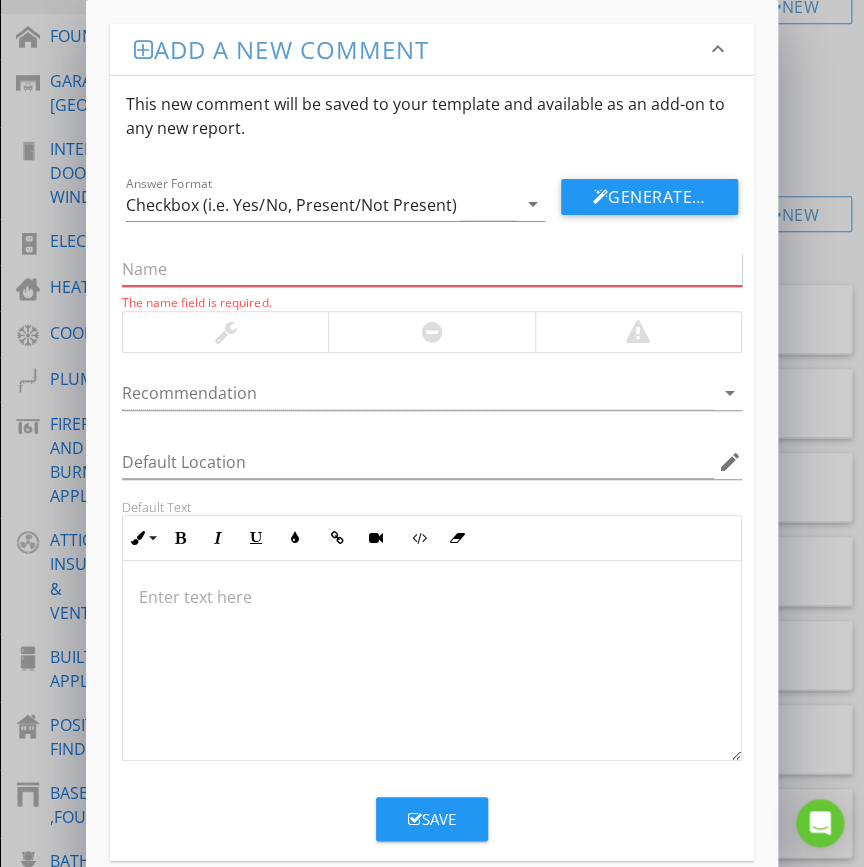 paste on "CONCRETE TILE-MAINTENANCE  NEEDED" 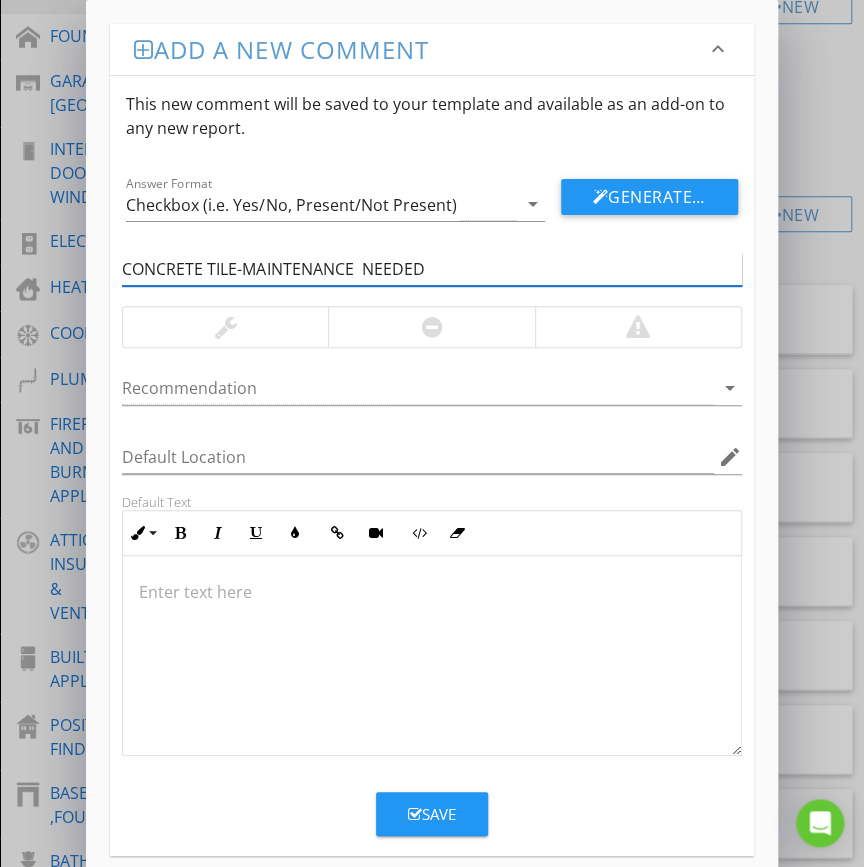 type on "CONCRETE TILE-MAINTENANCE  NEEDED" 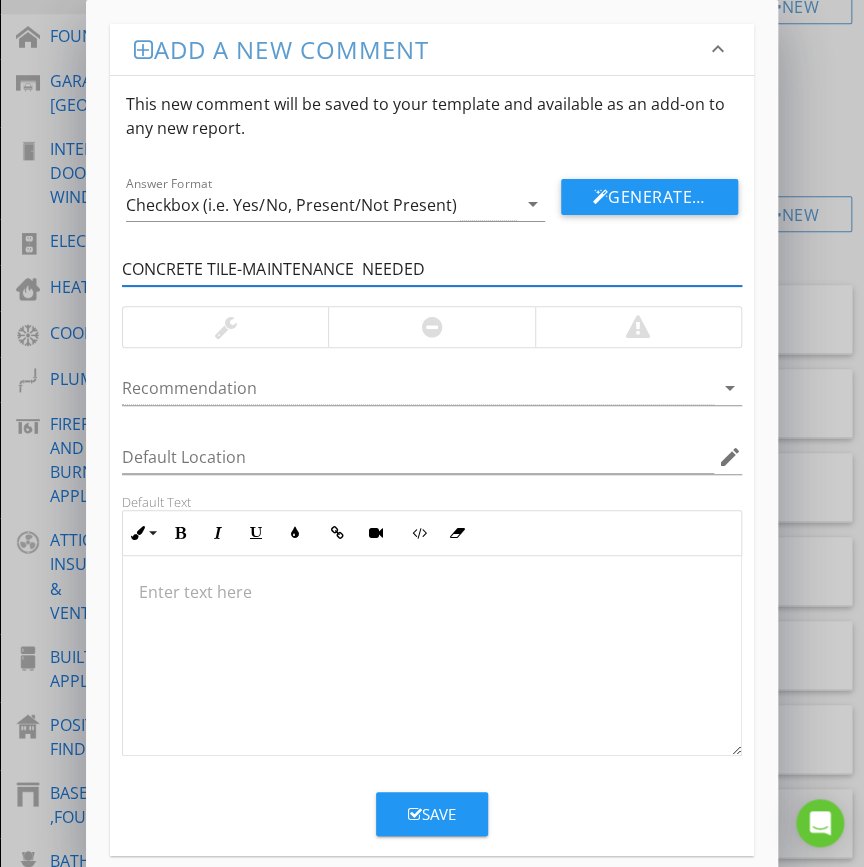 click at bounding box center [431, 327] 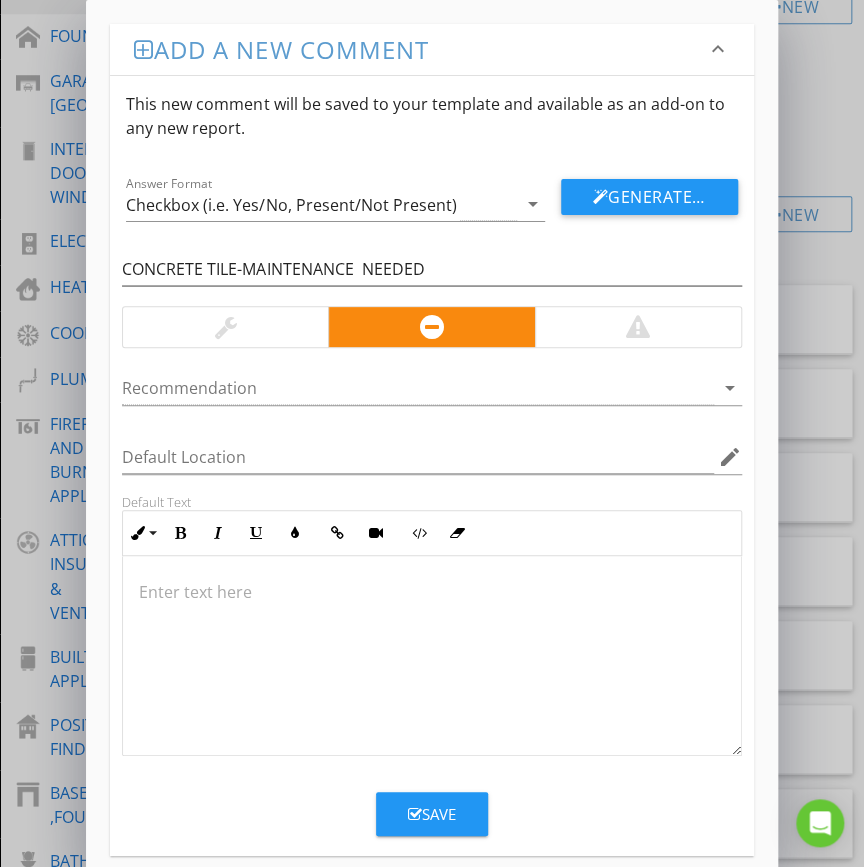 click at bounding box center [431, 656] 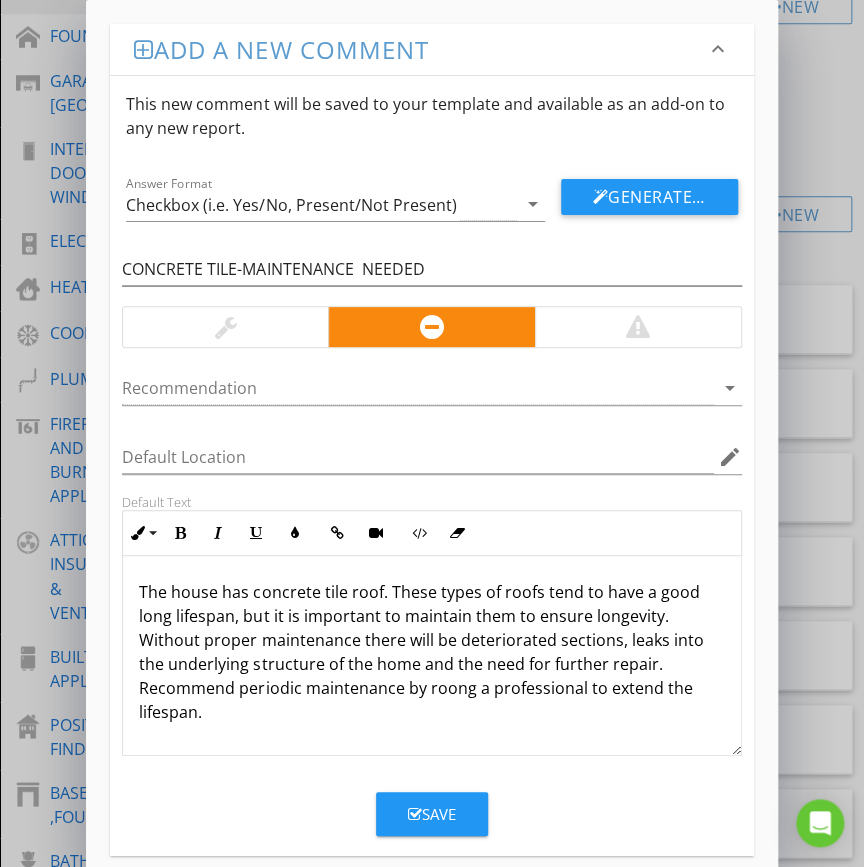 type 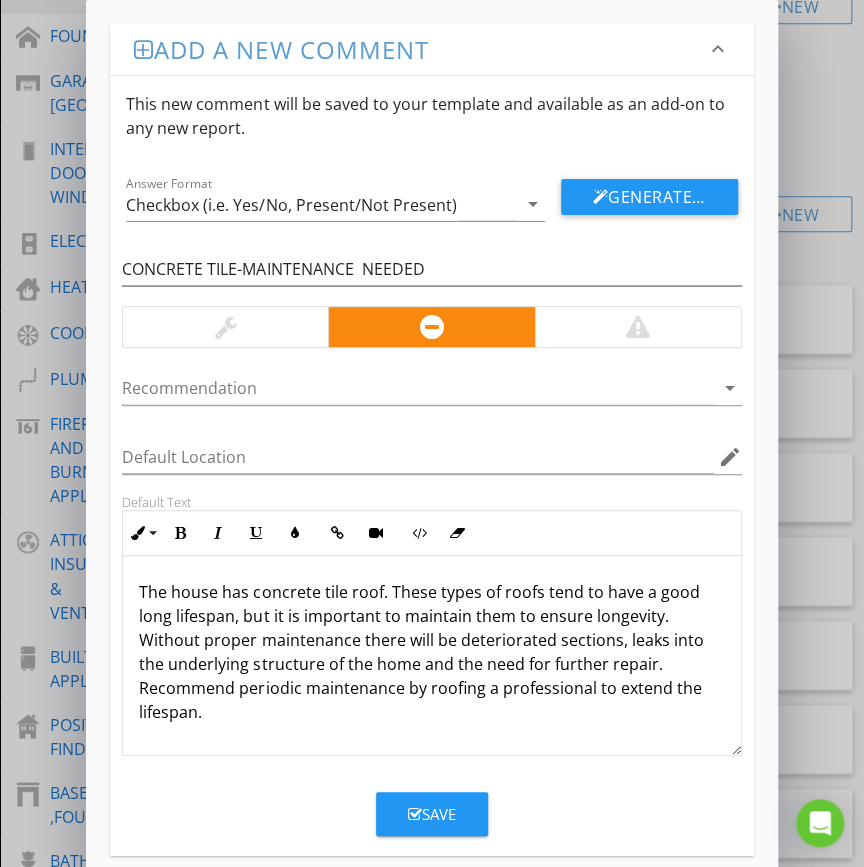 click on "The house has concrete tile roof. These types of roofs tend to have a good long lifespan, but it is important to maintain them to ensure longevity. Without proper maintenance there will be deteriorated sections, leaks into the underlying structure of the home and the need for further repair. Recommend periodic maintenance by roofing a professional to extend the lifespan." at bounding box center [431, 656] 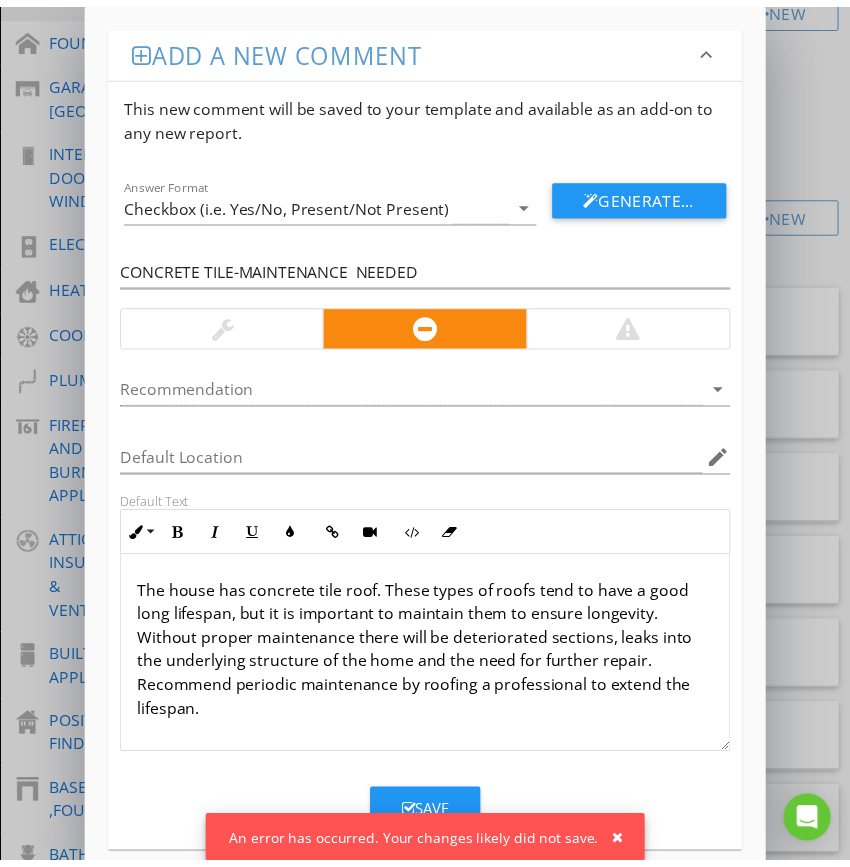 scroll, scrollTop: 0, scrollLeft: 0, axis: both 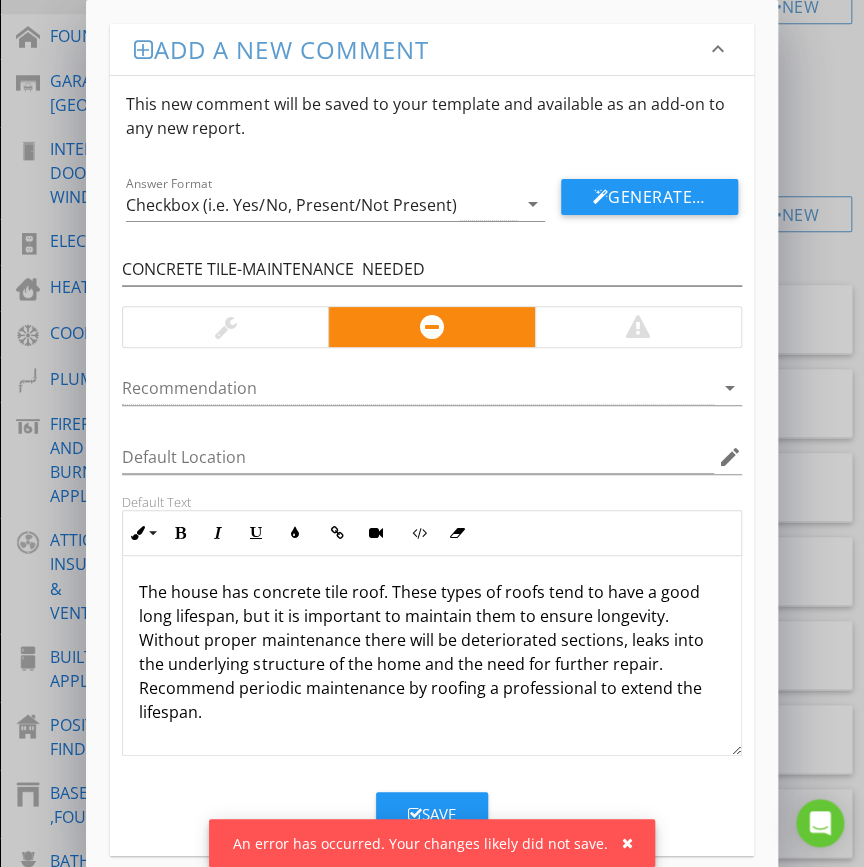 click on "Answer Format Checkbox (i.e. Yes/No, Present/Not Present) arrow_drop_down
Generate Using AI" at bounding box center [431, 188] 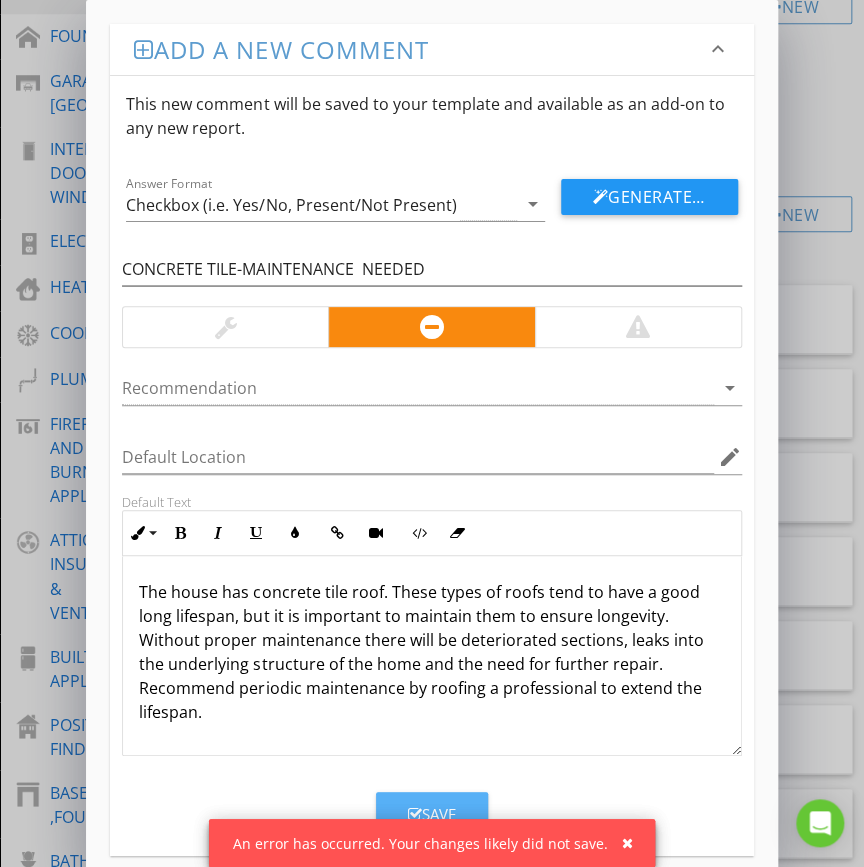 click on "Save" at bounding box center [432, 814] 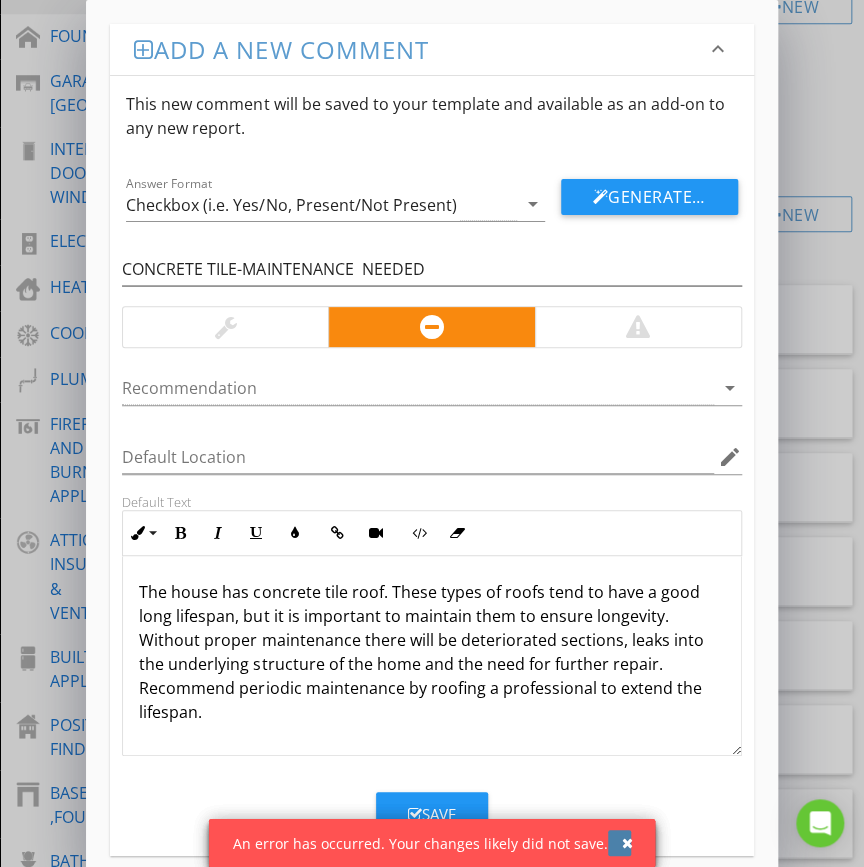 click at bounding box center (627, 843) 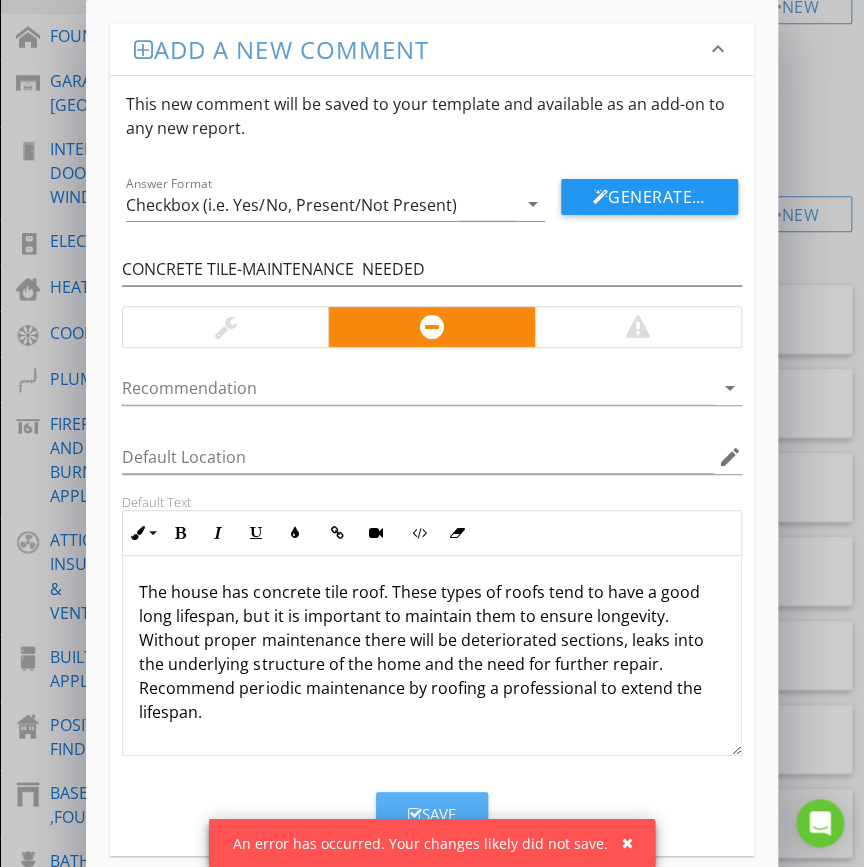 click on "Save" at bounding box center [432, 814] 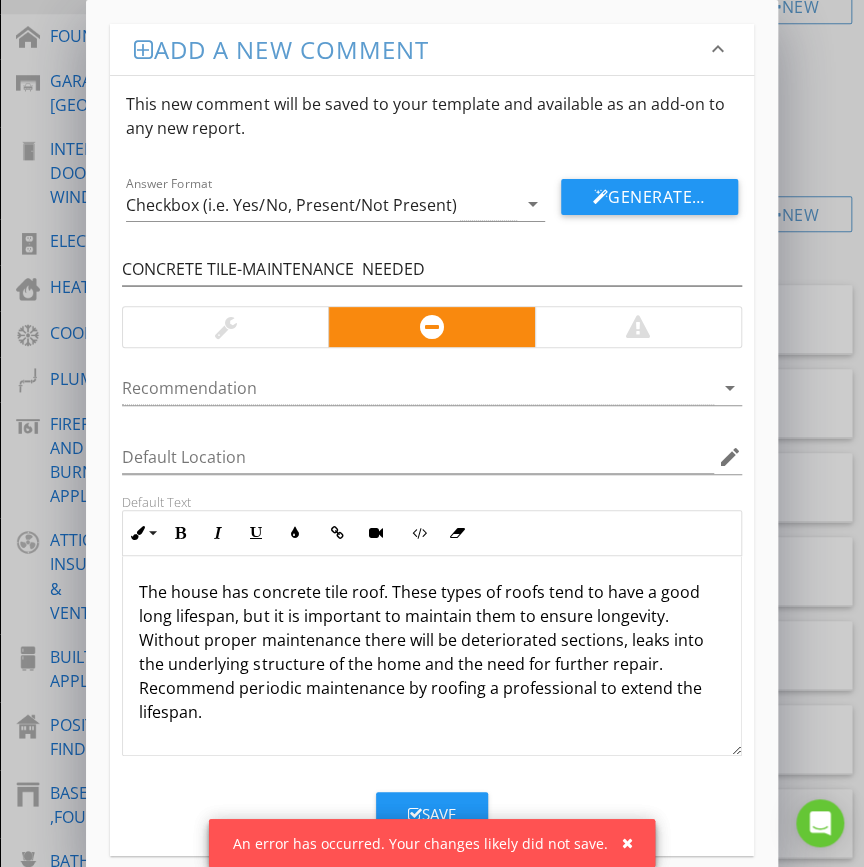 click on "Add a new comment
keyboard_arrow_down
This new comment will be saved to your template and available as an
add-on to any new report.
Answer Format Checkbox (i.e. Yes/No, Present/Not Present) arrow_drop_down
Generate Using AI
CONCRETE TILE-MAINTENANCE  NEEDED               Recommendation arrow_drop_down   Default Location edit       Default Text   Inline Style XLarge Large Normal Small Light Small/Light Bold Italic Underline Colors Insert Link Insert Video Code View Clear Formatting Ordered List Unordered List Insert Image Insert Table The house has concrete tile roof. These types of roofs tend to have a good long lifespan, but it is important to maintain them to ensure longevity. Without proper maintenance there will be deteriorated sections, leaks into the underlying structure of the home and the need for further repair. Recommend periodic maintenance by roofing a professional to extend the lifespan.  Enter text here" at bounding box center (432, 446) 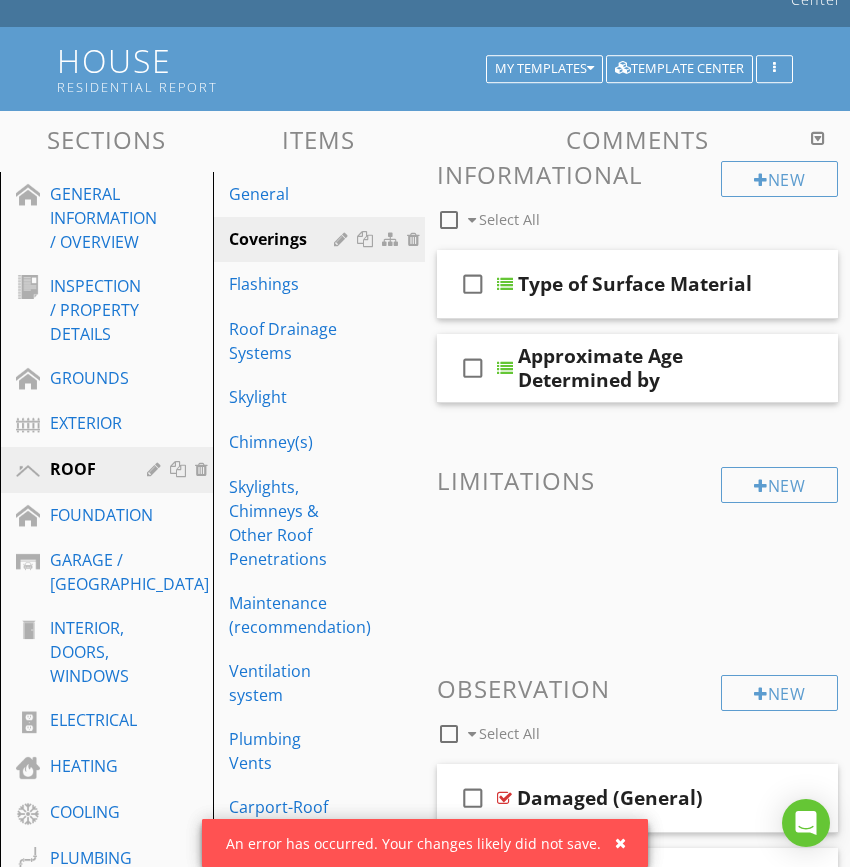 scroll, scrollTop: 0, scrollLeft: 0, axis: both 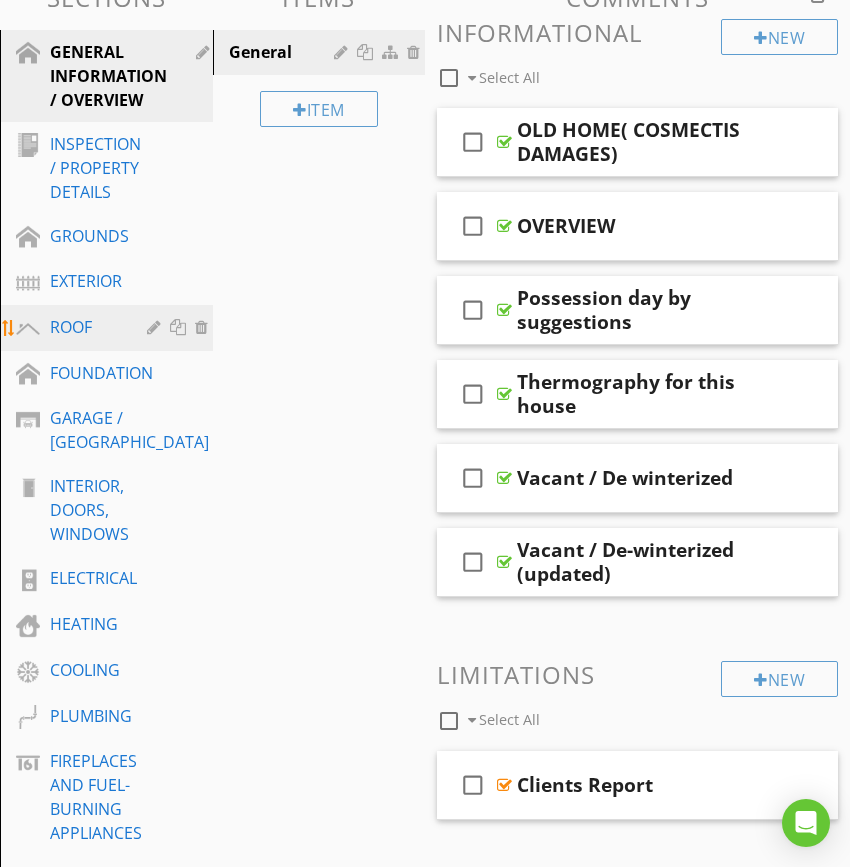 click on "ROOF" at bounding box center (84, 327) 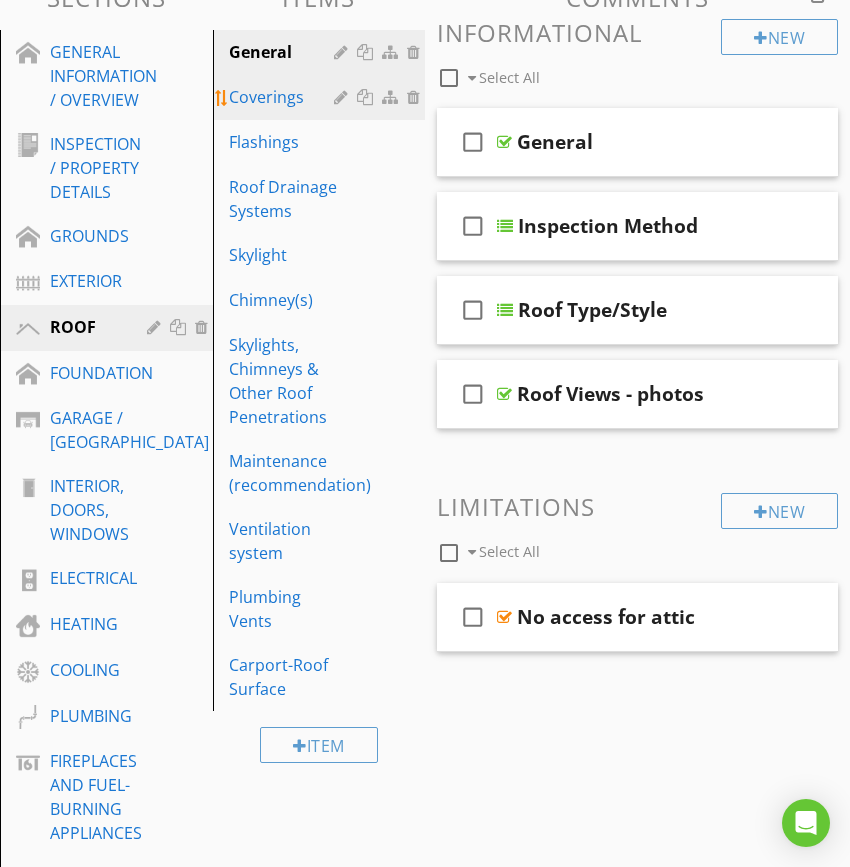 click on "Coverings" at bounding box center (285, 97) 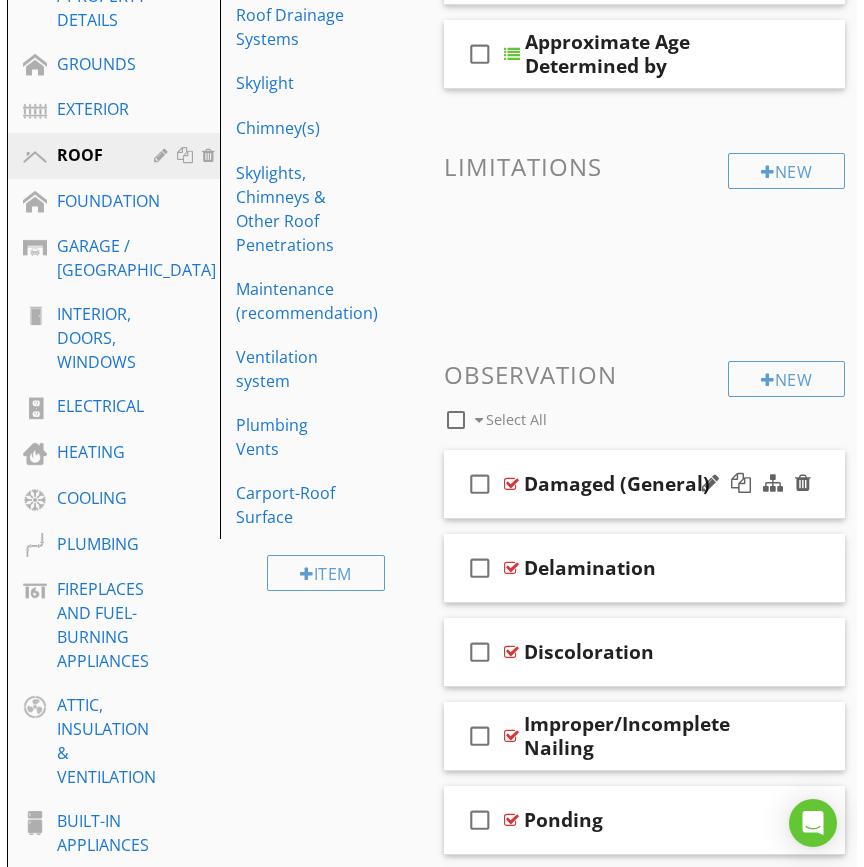 scroll, scrollTop: 454, scrollLeft: 0, axis: vertical 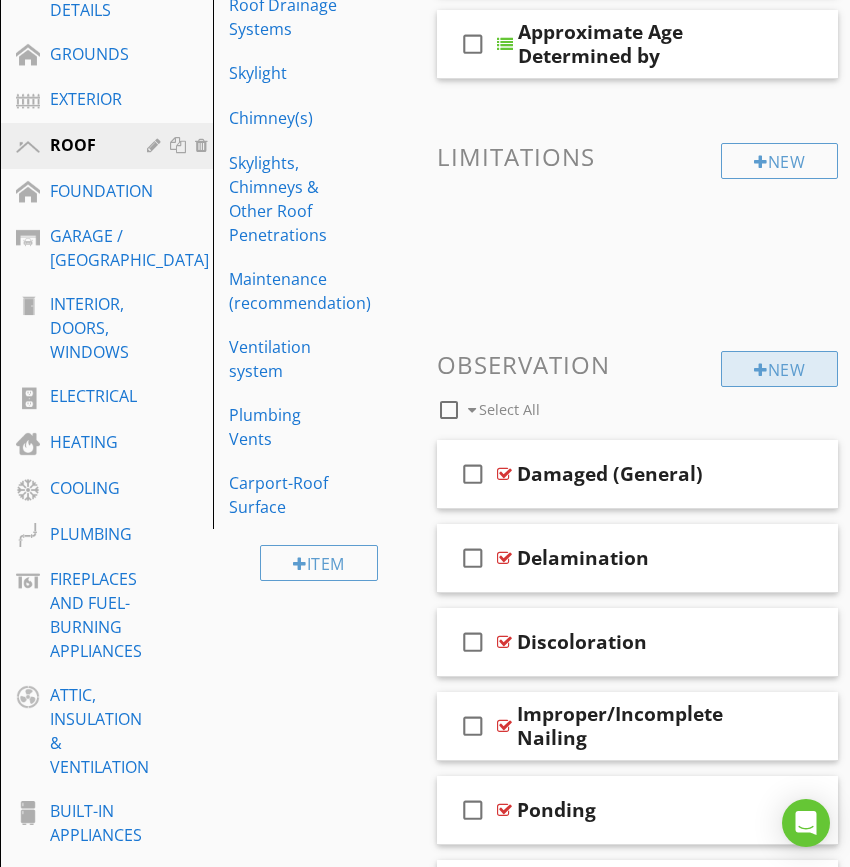 click at bounding box center (761, 370) 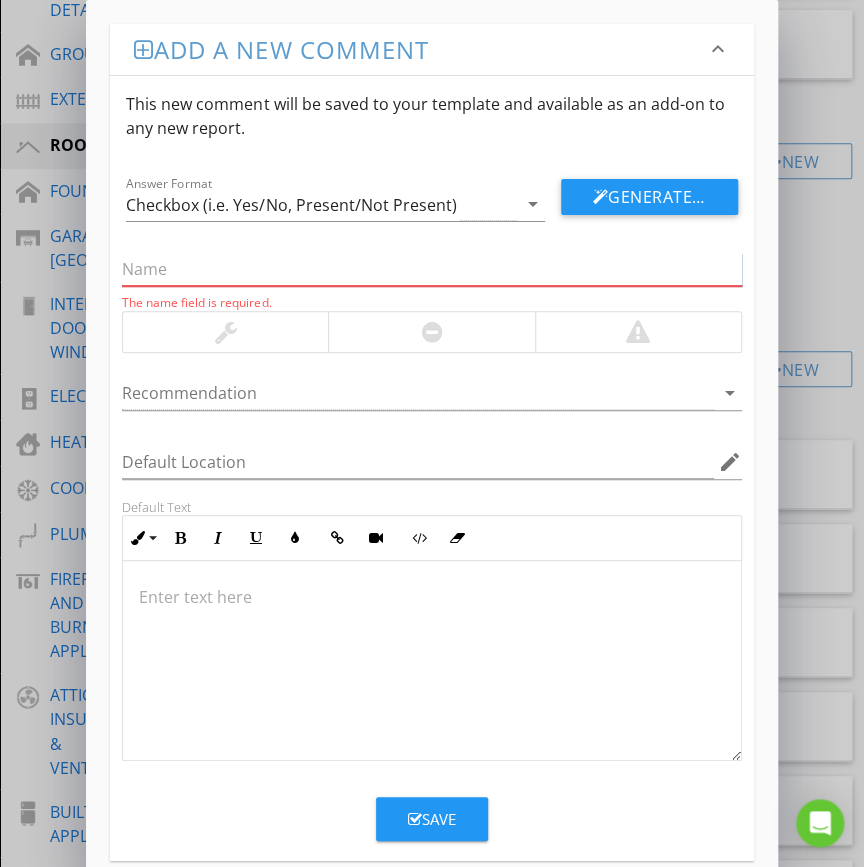 click at bounding box center [431, 269] 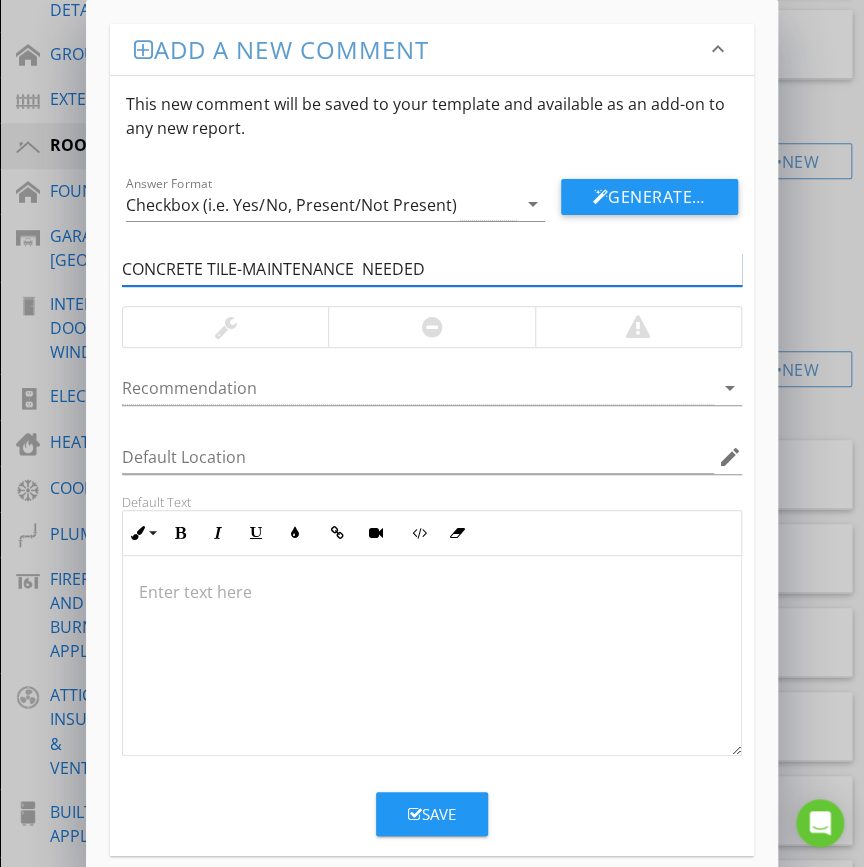 type on "CONCRETE TILE-MAINTENANCE  NEEDED" 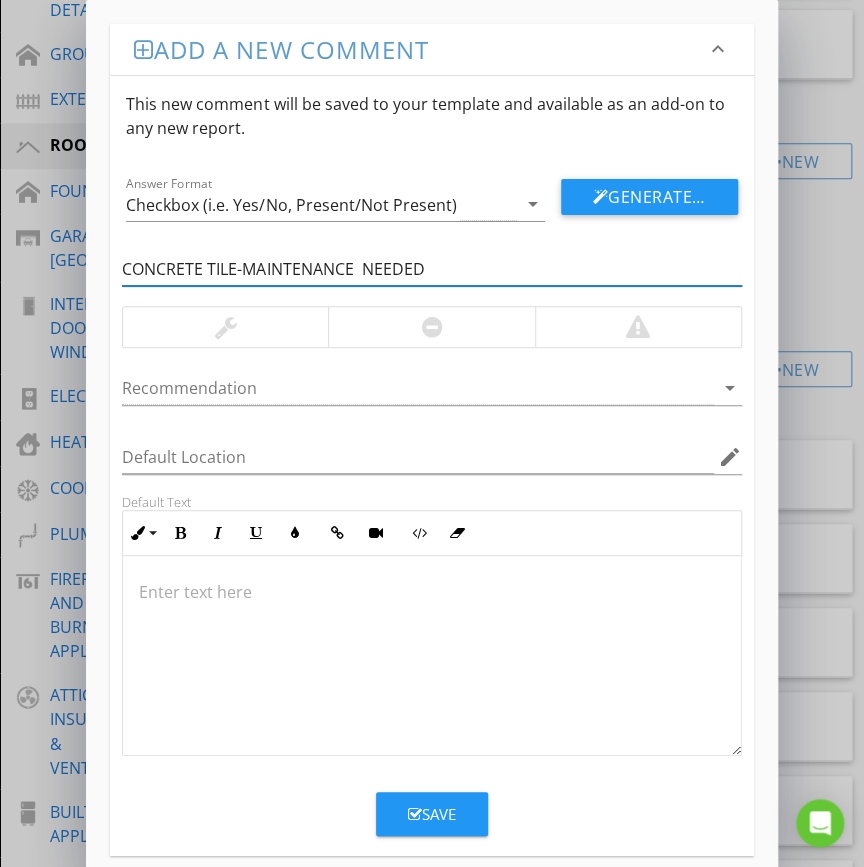 click at bounding box center (431, 327) 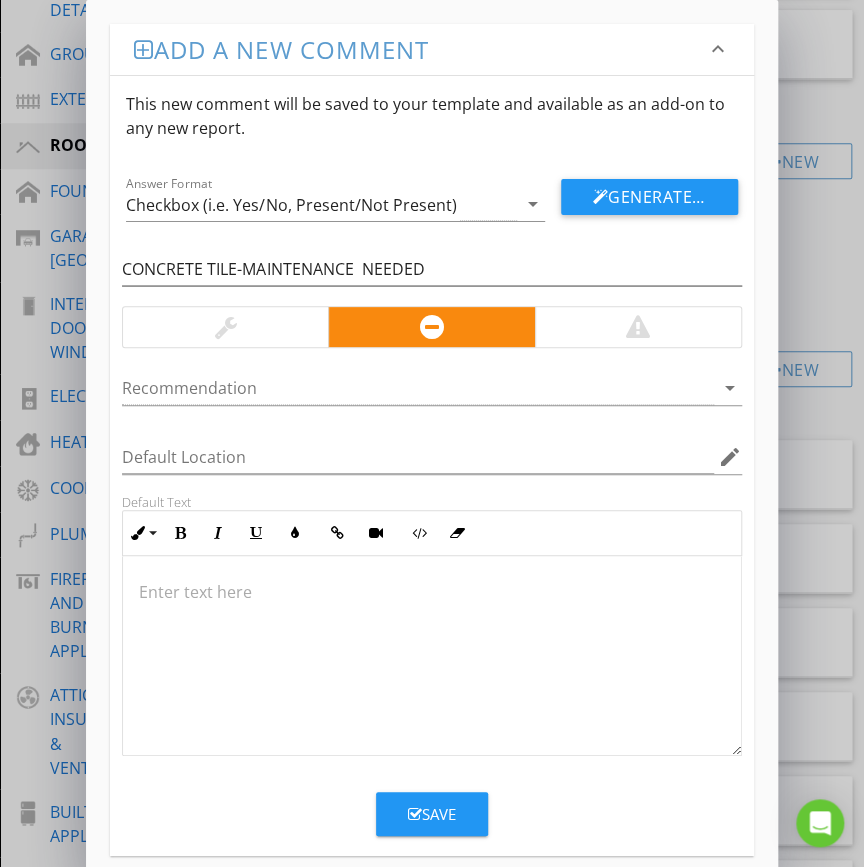 click at bounding box center (431, 656) 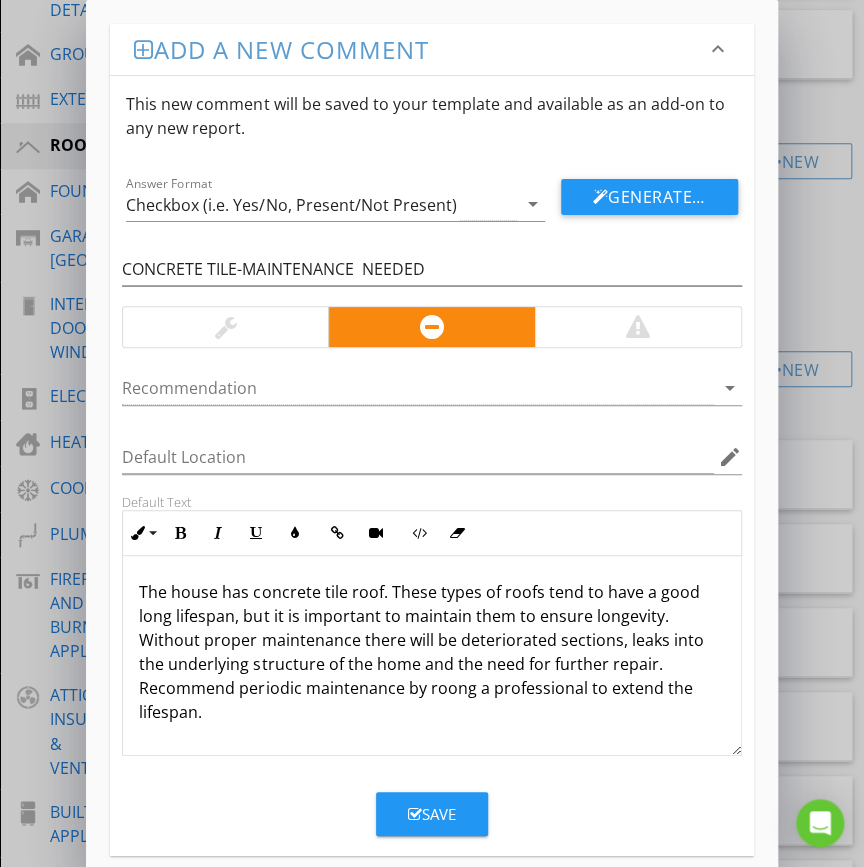 type 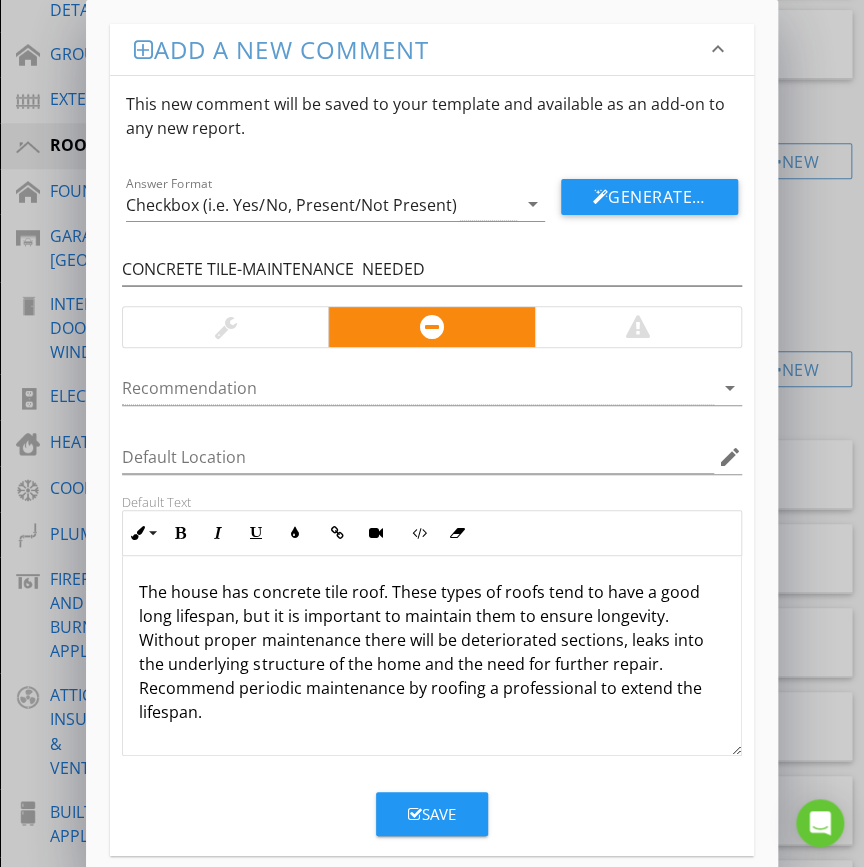 click on "The house has concrete tile roof. These types of roofs tend to have a good long lifespan, but it is important to maintain them to ensure longevity. Without proper maintenance there will be deteriorated sections, leaks into the underlying structure of the home and the need for further repair. Recommend periodic maintenance by roofing a professional to extend the lifespan." at bounding box center (431, 652) 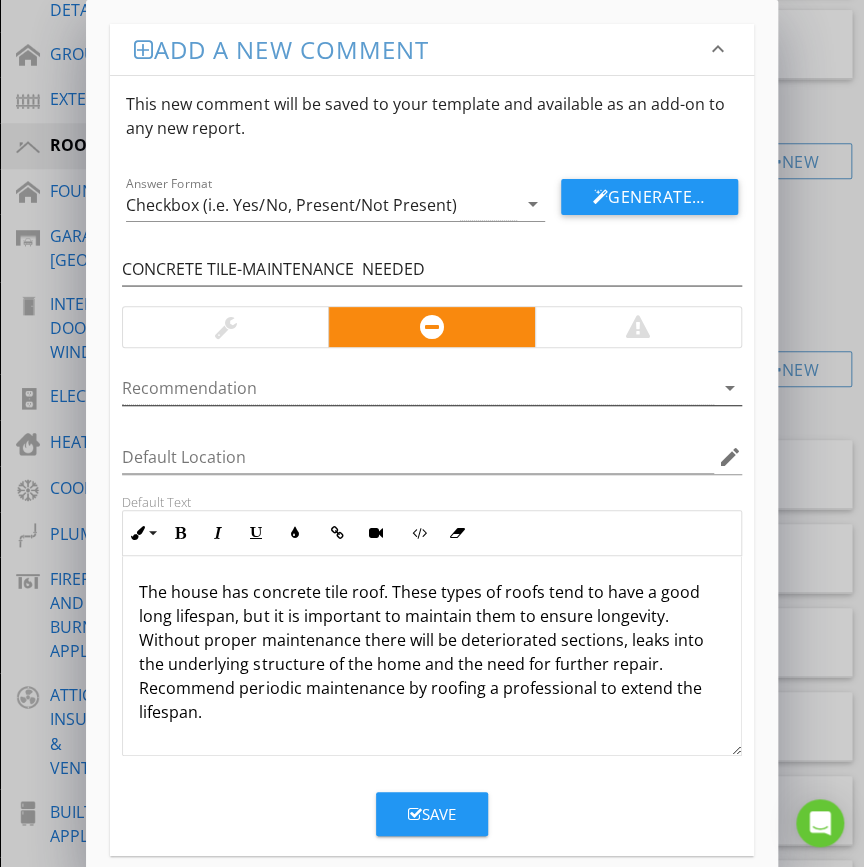 click at bounding box center (417, 388) 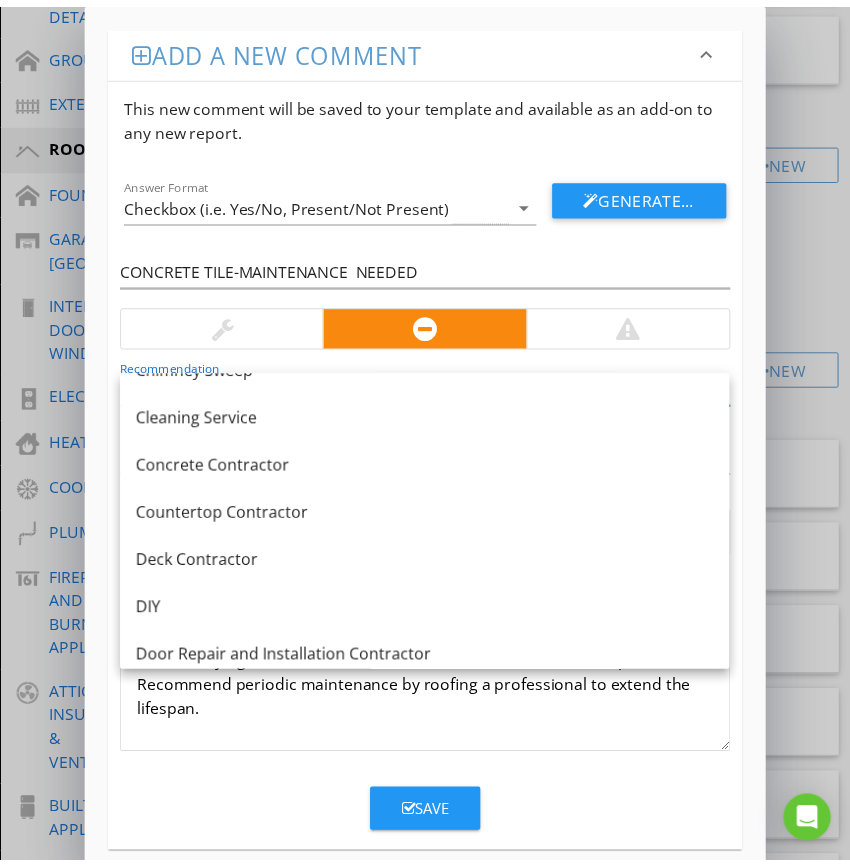 scroll, scrollTop: 0, scrollLeft: 0, axis: both 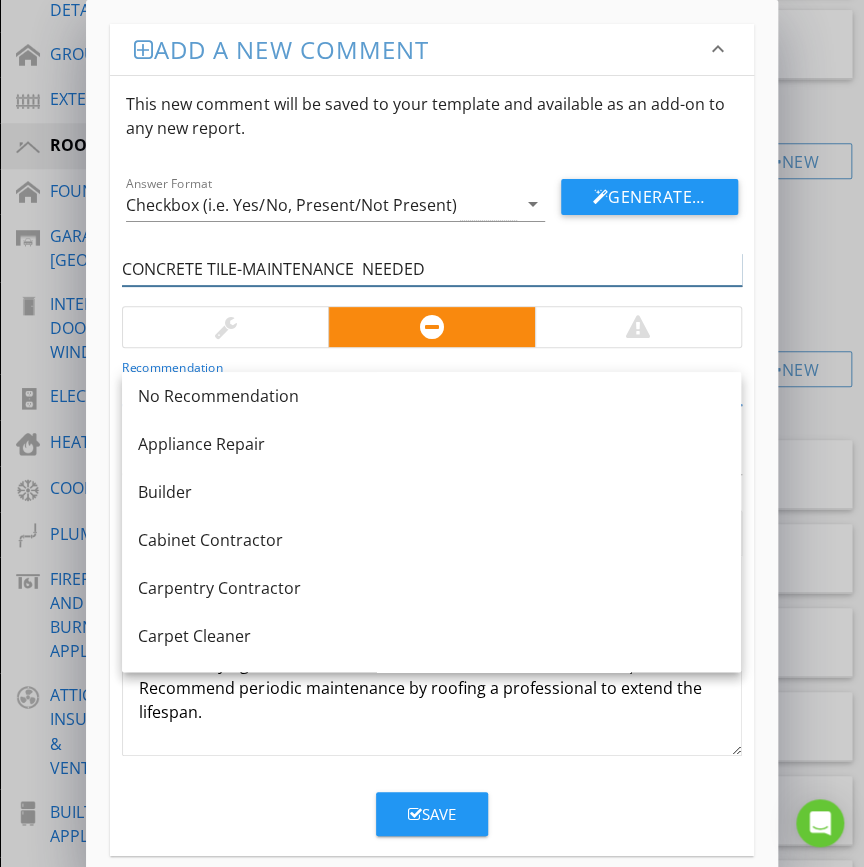click on "CONCRETE TILE-MAINTENANCE  NEEDED" at bounding box center (431, 269) 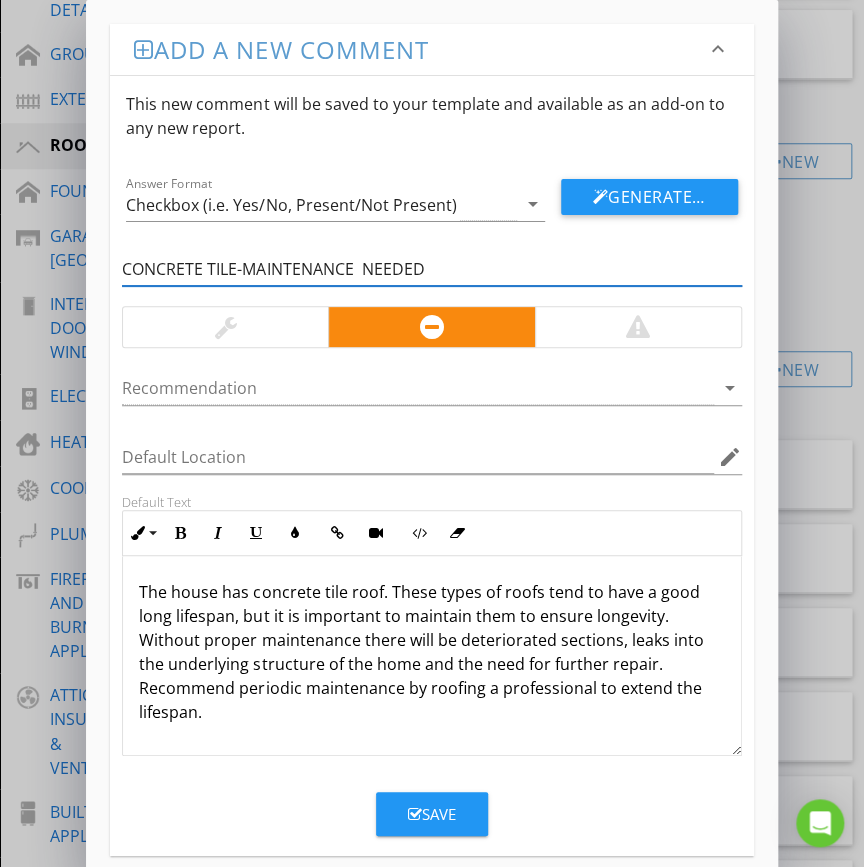 click on "Save" at bounding box center [432, 814] 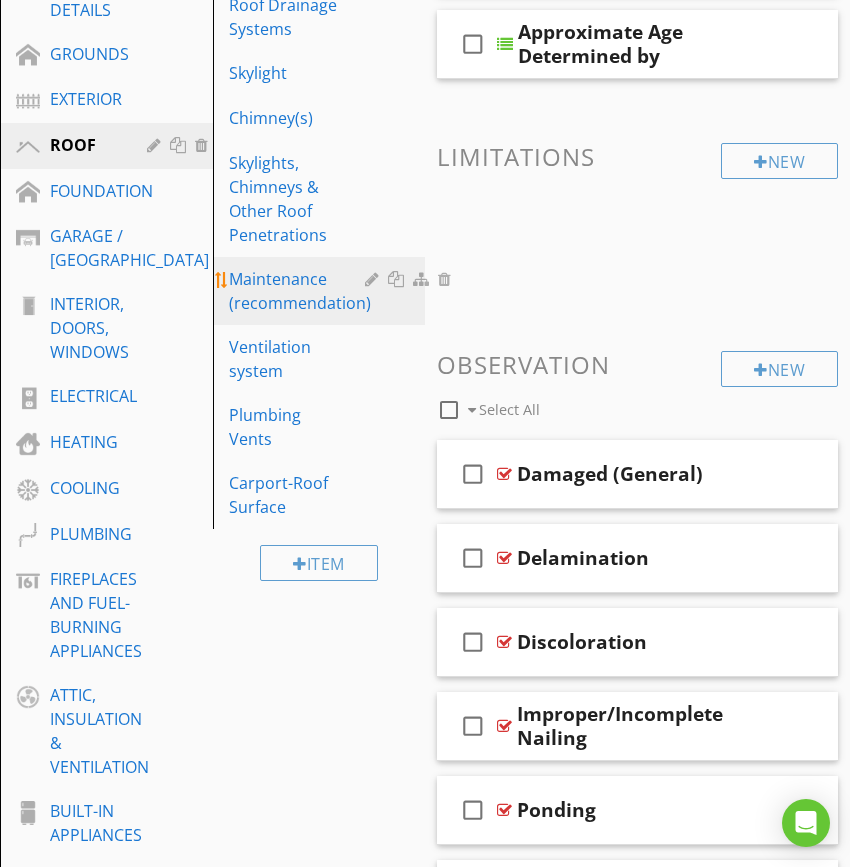 click on "Maintenance (recommendation)" at bounding box center [300, 291] 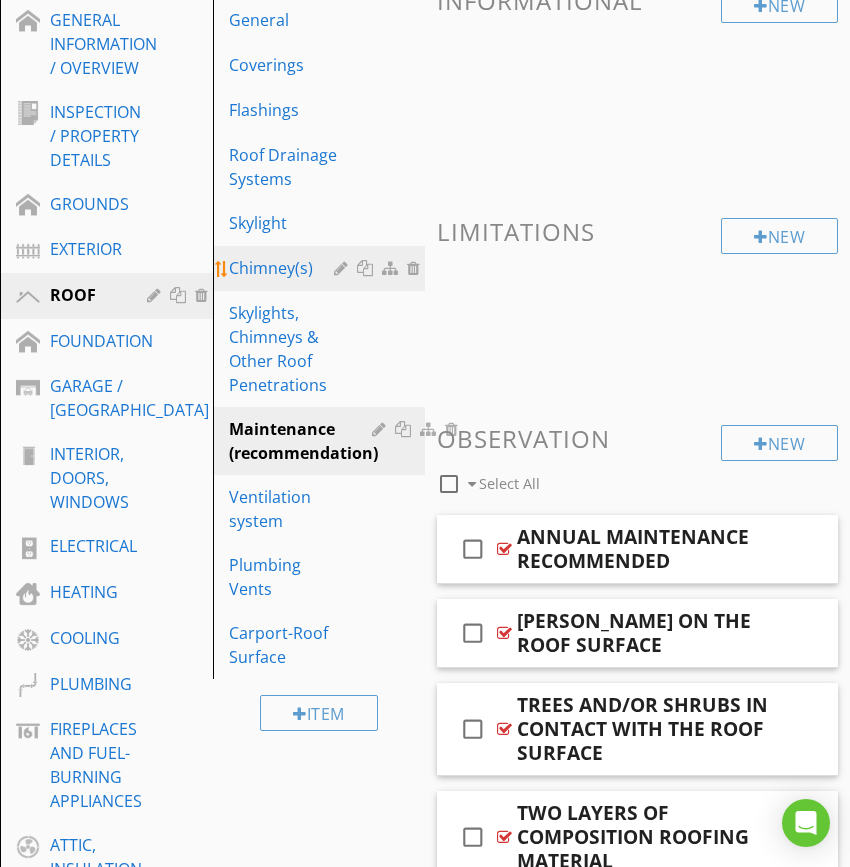 scroll, scrollTop: 272, scrollLeft: 0, axis: vertical 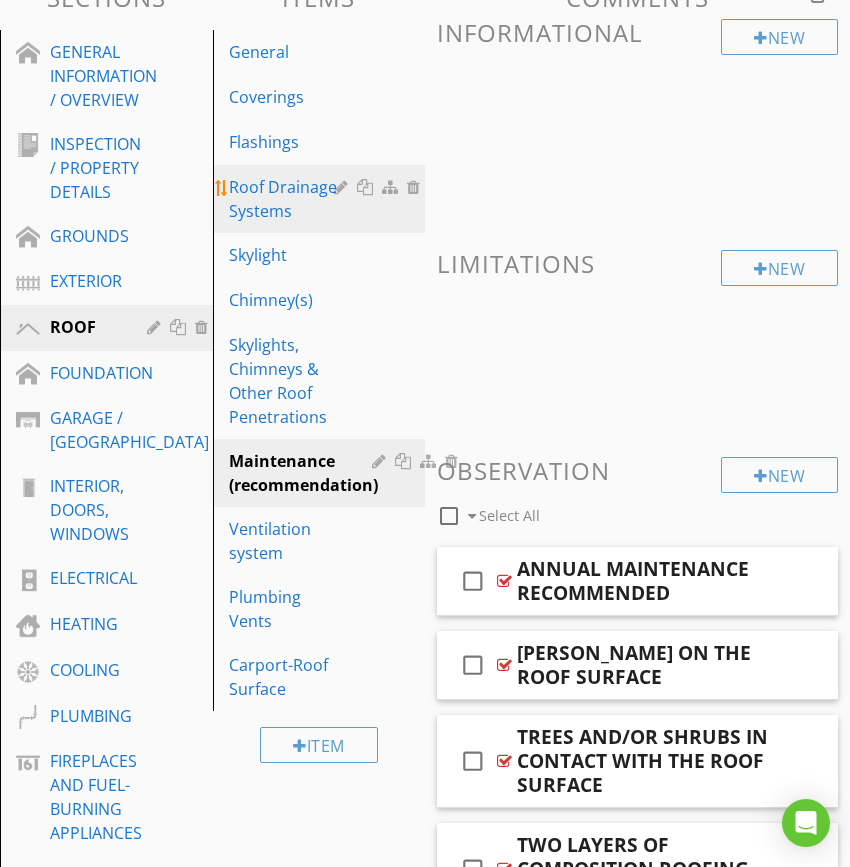 click on "Roof Drainage Systems" at bounding box center [285, 199] 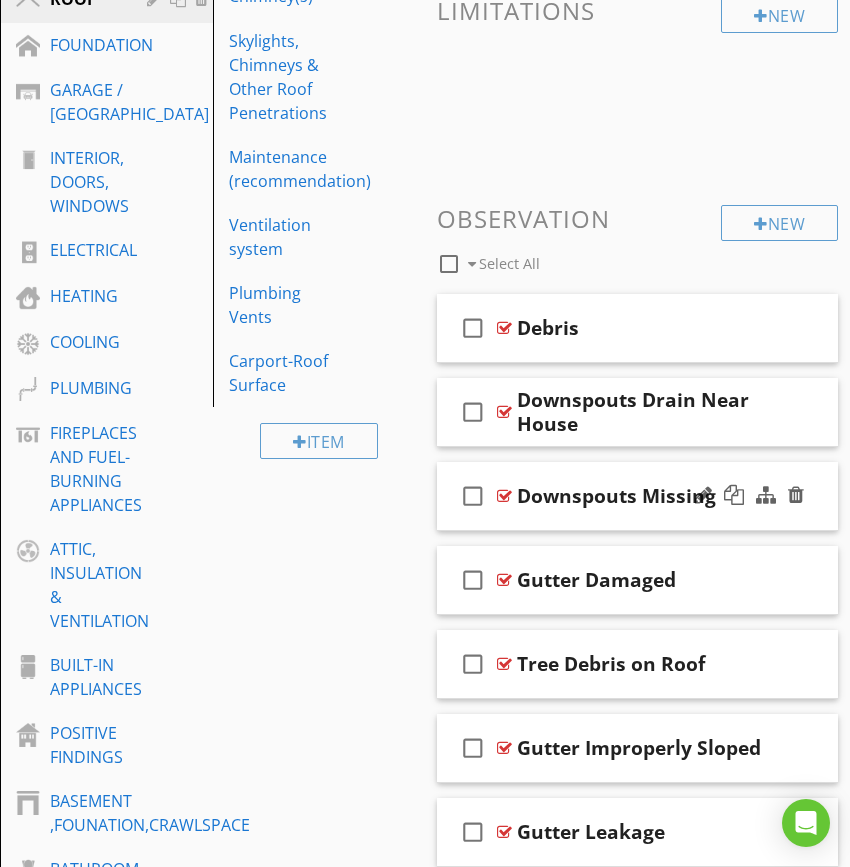 scroll, scrollTop: 606, scrollLeft: 0, axis: vertical 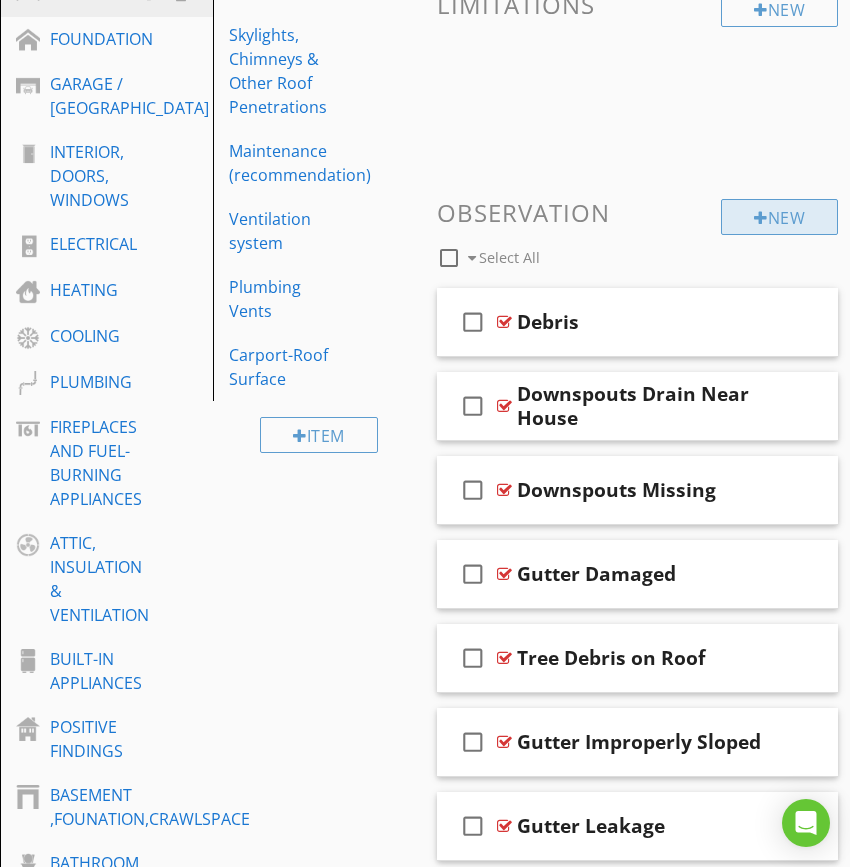 click at bounding box center [761, 218] 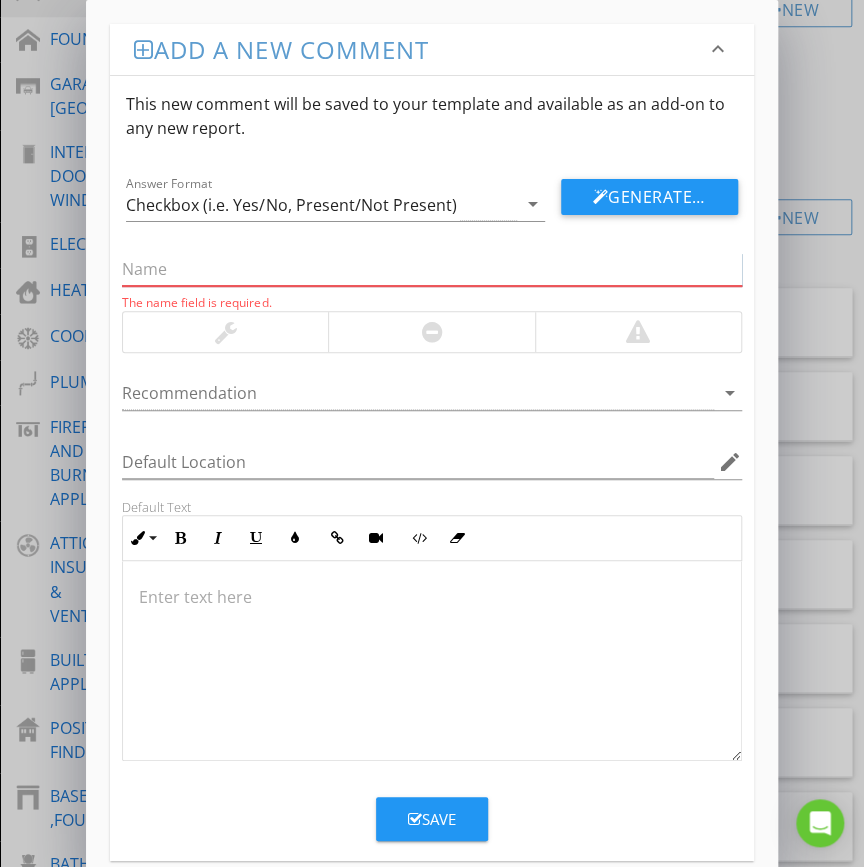 drag, startPoint x: 140, startPoint y: 270, endPoint x: 154, endPoint y: 277, distance: 15.652476 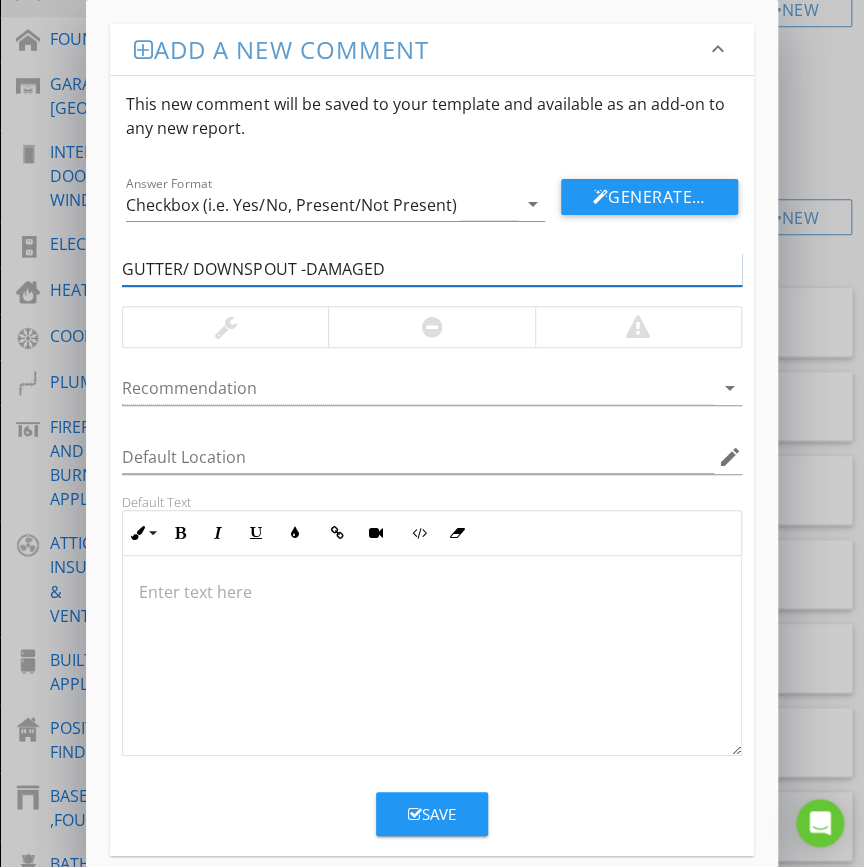 type on "GUTTER/ DOWNSPOUT -DAMAGED" 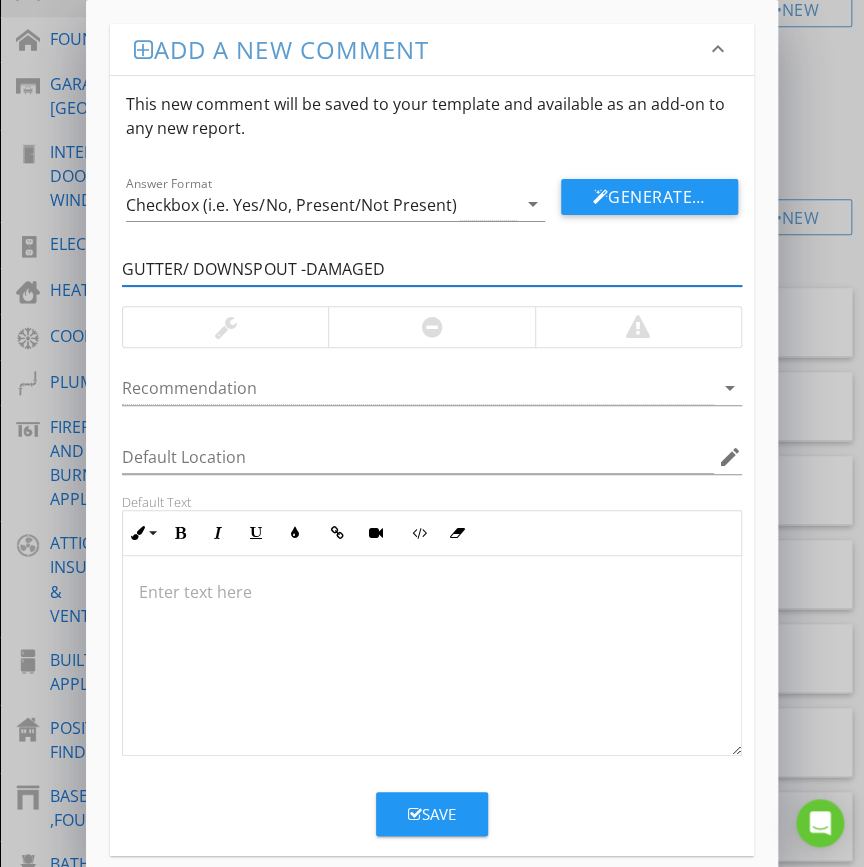 drag, startPoint x: 347, startPoint y: 665, endPoint x: 366, endPoint y: 653, distance: 22.472204 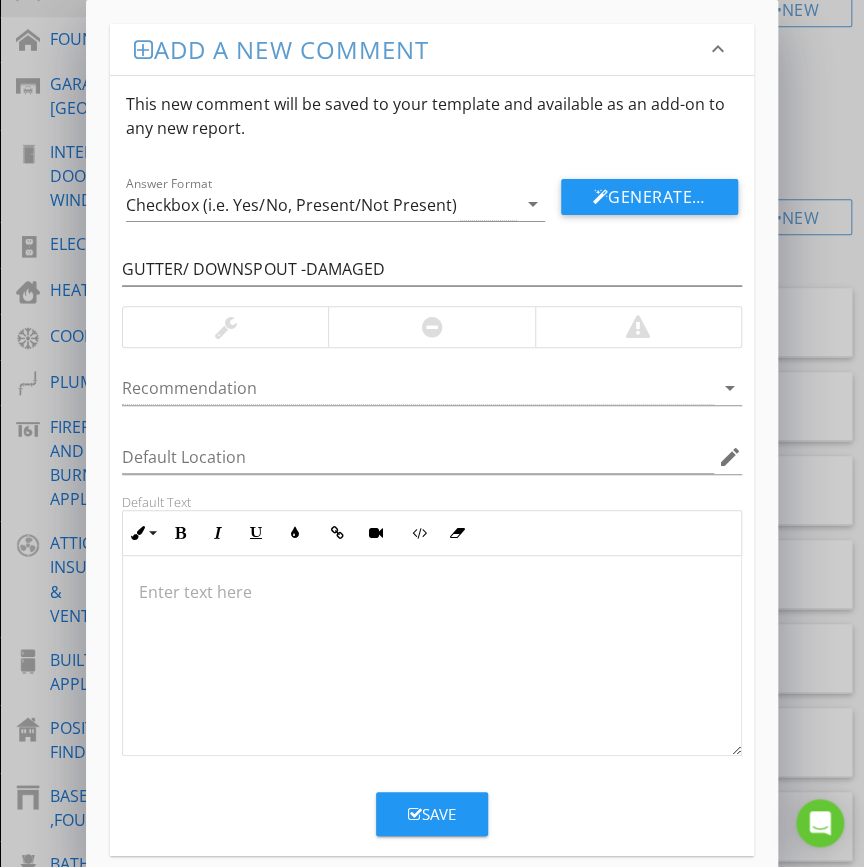 click at bounding box center [431, 327] 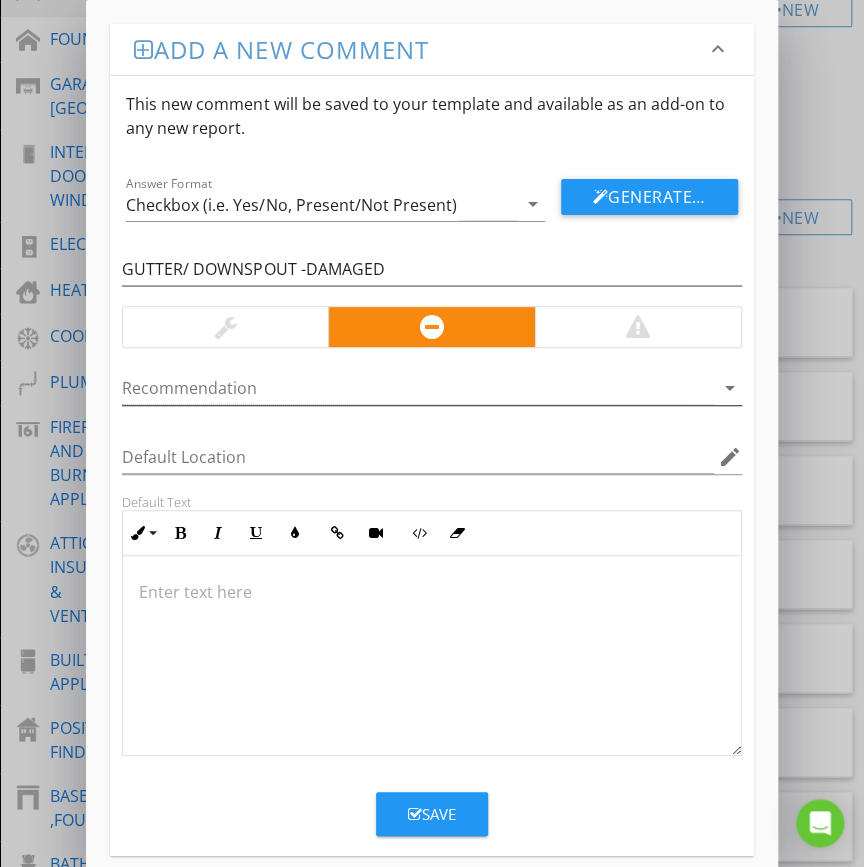 drag, startPoint x: 257, startPoint y: 315, endPoint x: 339, endPoint y: 386, distance: 108.46658 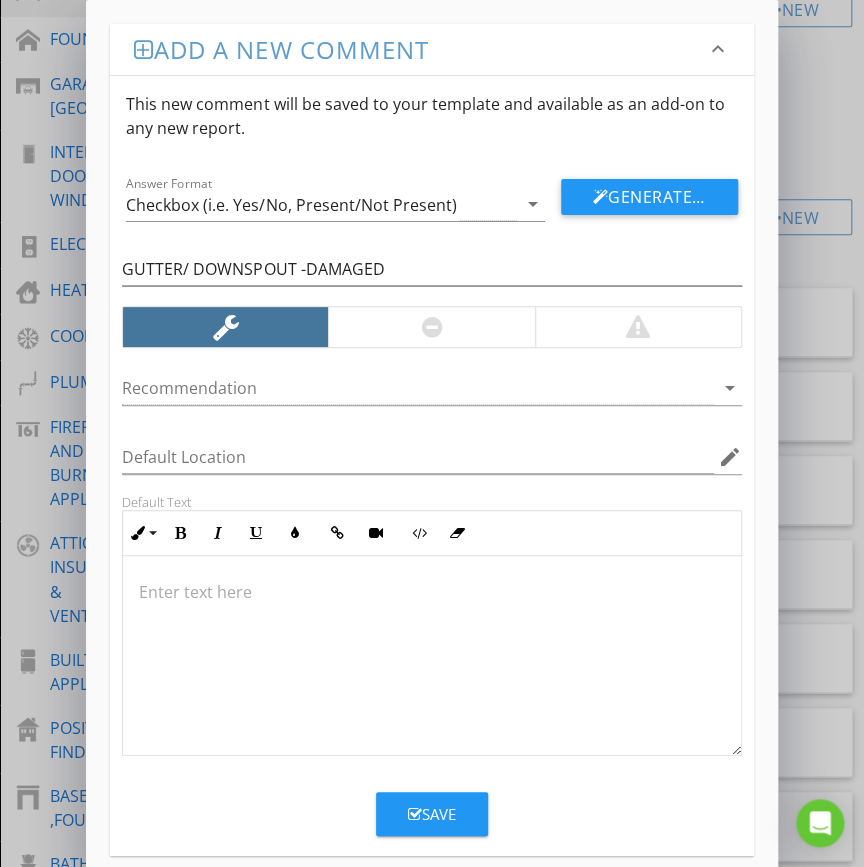 click at bounding box center (431, 656) 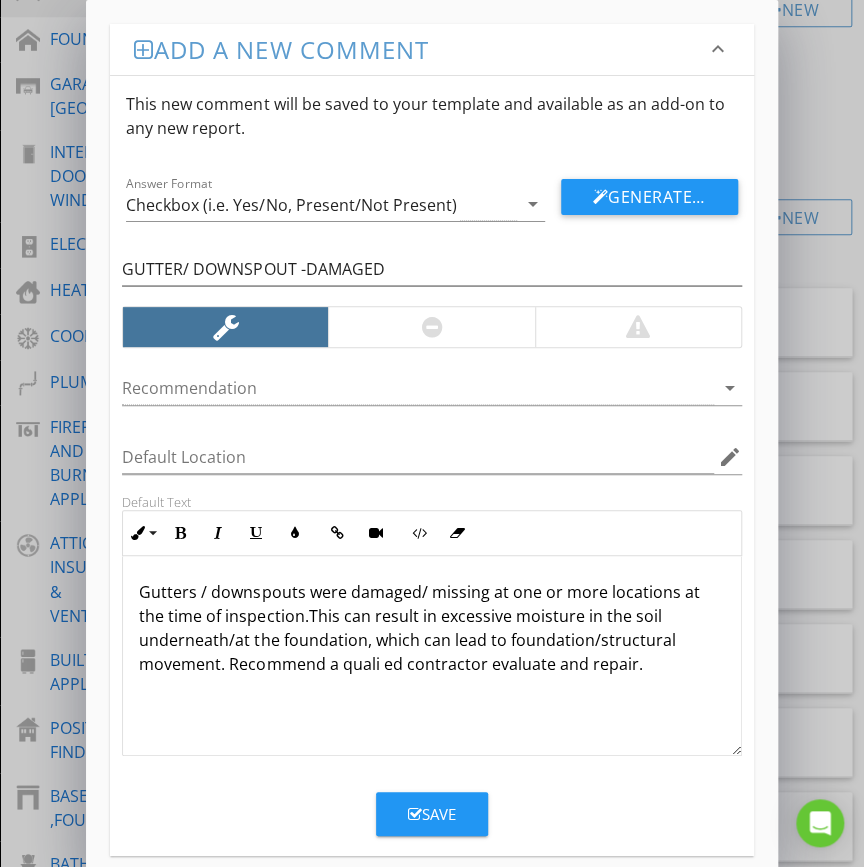 type 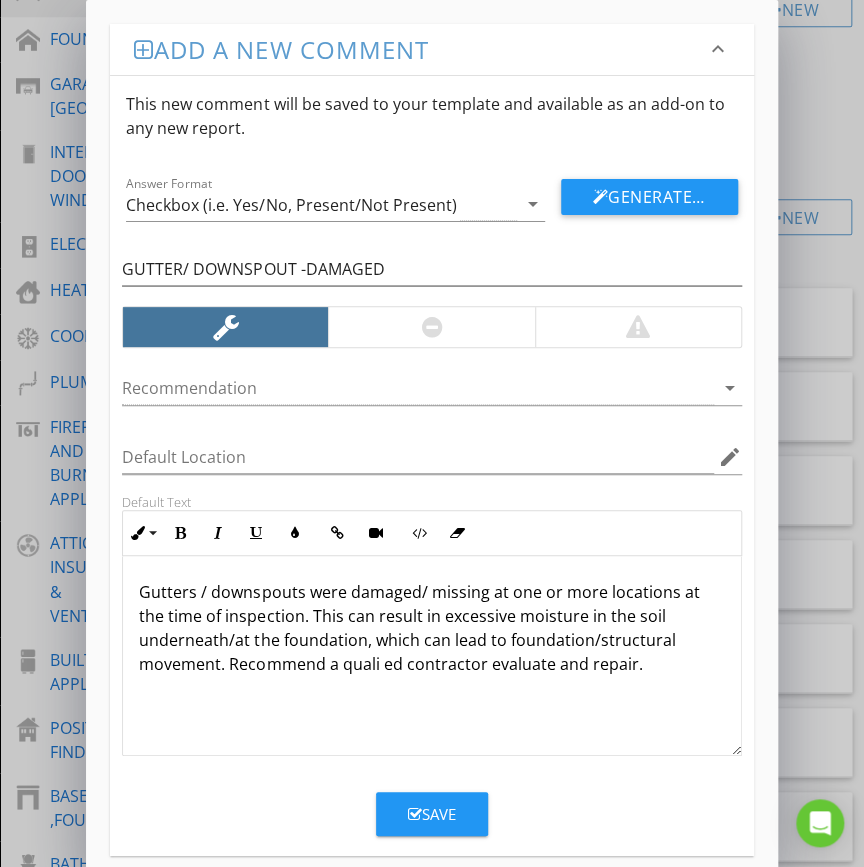 drag, startPoint x: 374, startPoint y: 660, endPoint x: 385, endPoint y: 671, distance: 15.556349 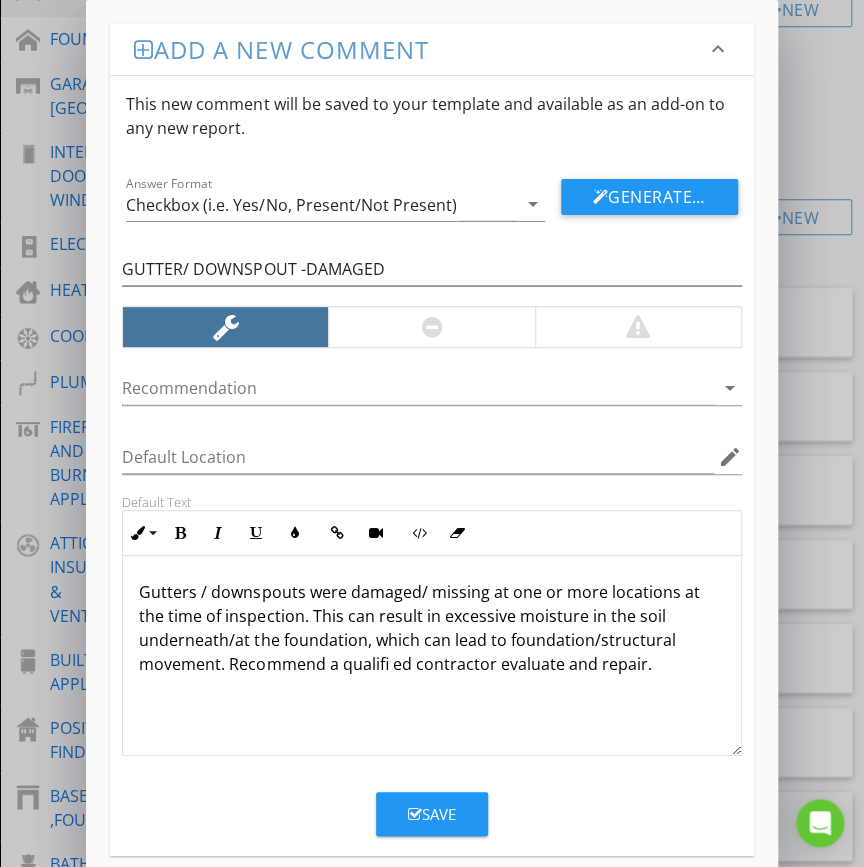 click on "Gutters / downspouts were damaged/ missing at one or more locations at the time of inspection. This can result in excessive moisture in the soil underneath/at the foundation, which can lead to foundation/structural movement. Recommend a qualifi ed contractor evaluate and repair." at bounding box center [431, 628] 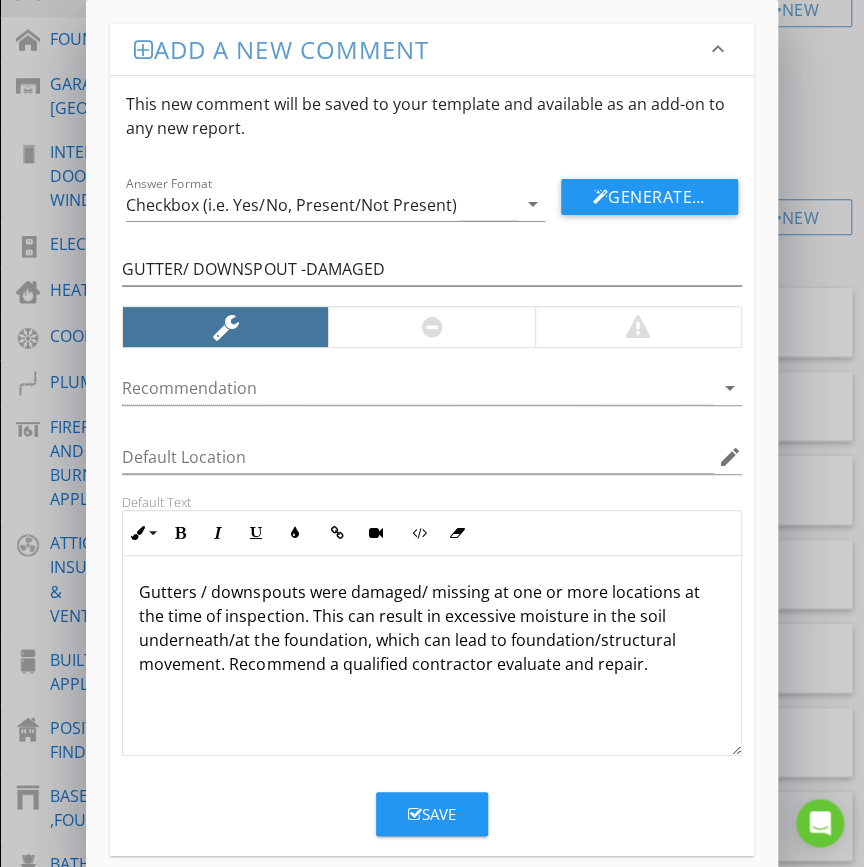 click on "Gutters / downspouts were damaged/ missing at one or more locations at the time of inspection. This can result in excessive moisture in the soil underneath/at the foundation, which can lead to foundation/structural movement. Recommend a qualified contractor evaluate and repair." at bounding box center [431, 656] 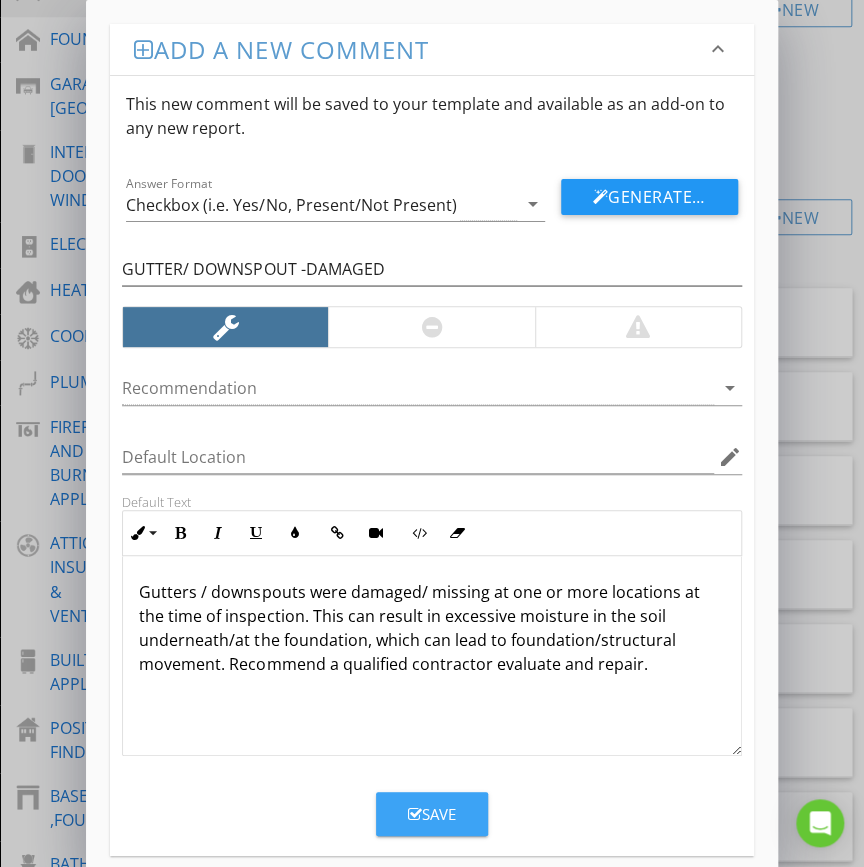 click on "Save" at bounding box center (432, 814) 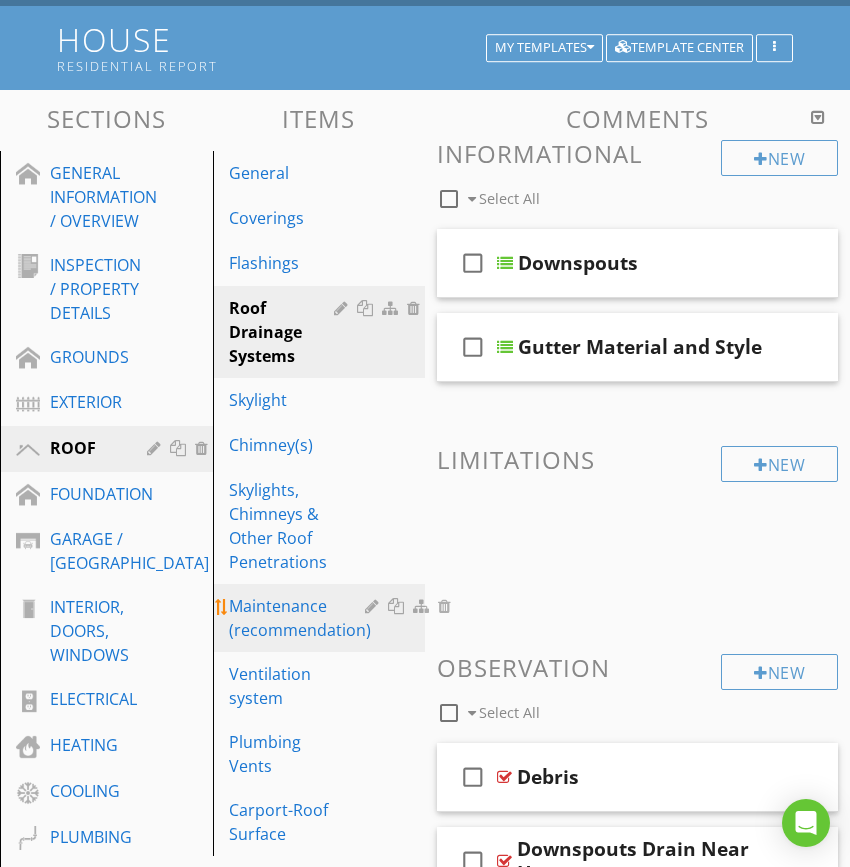 scroll, scrollTop: 0, scrollLeft: 0, axis: both 